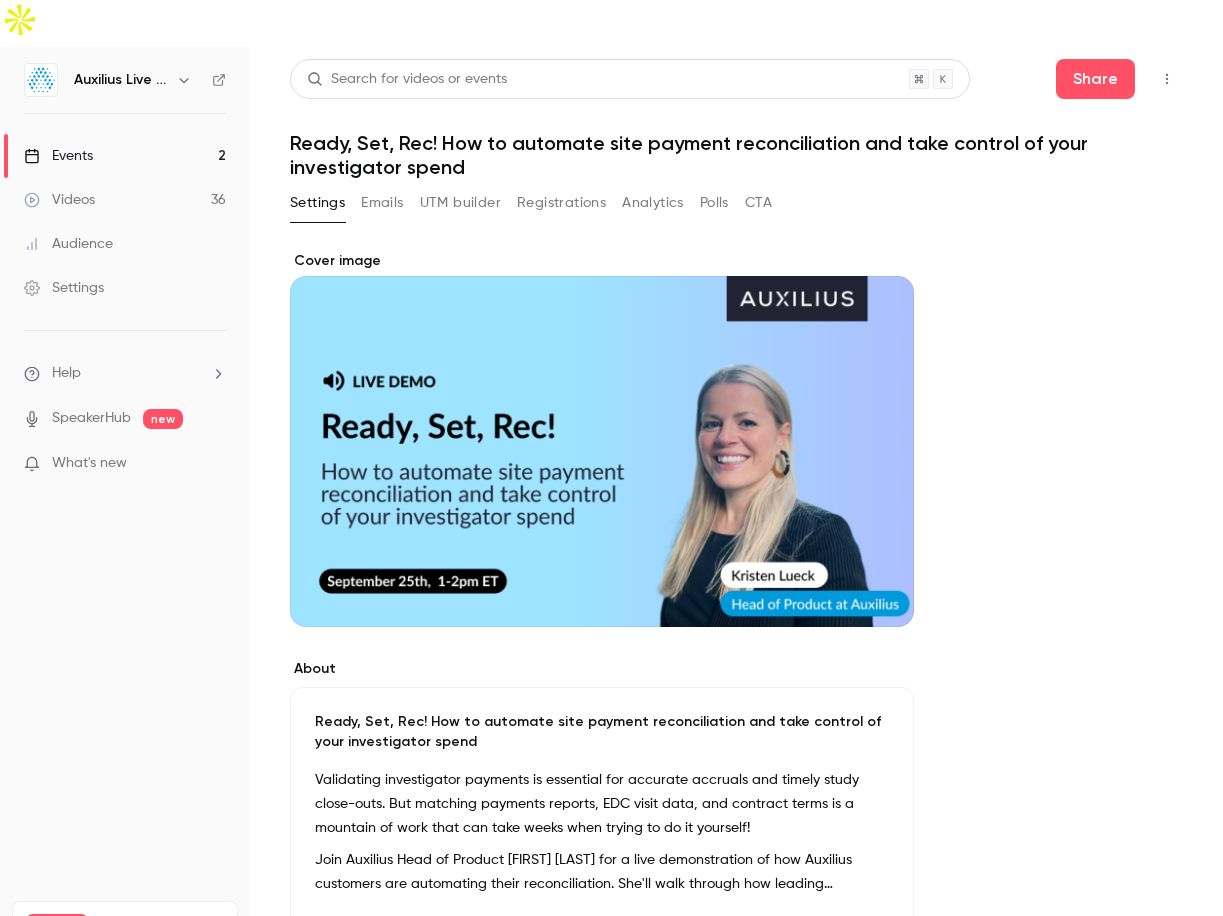 scroll, scrollTop: 0, scrollLeft: 0, axis: both 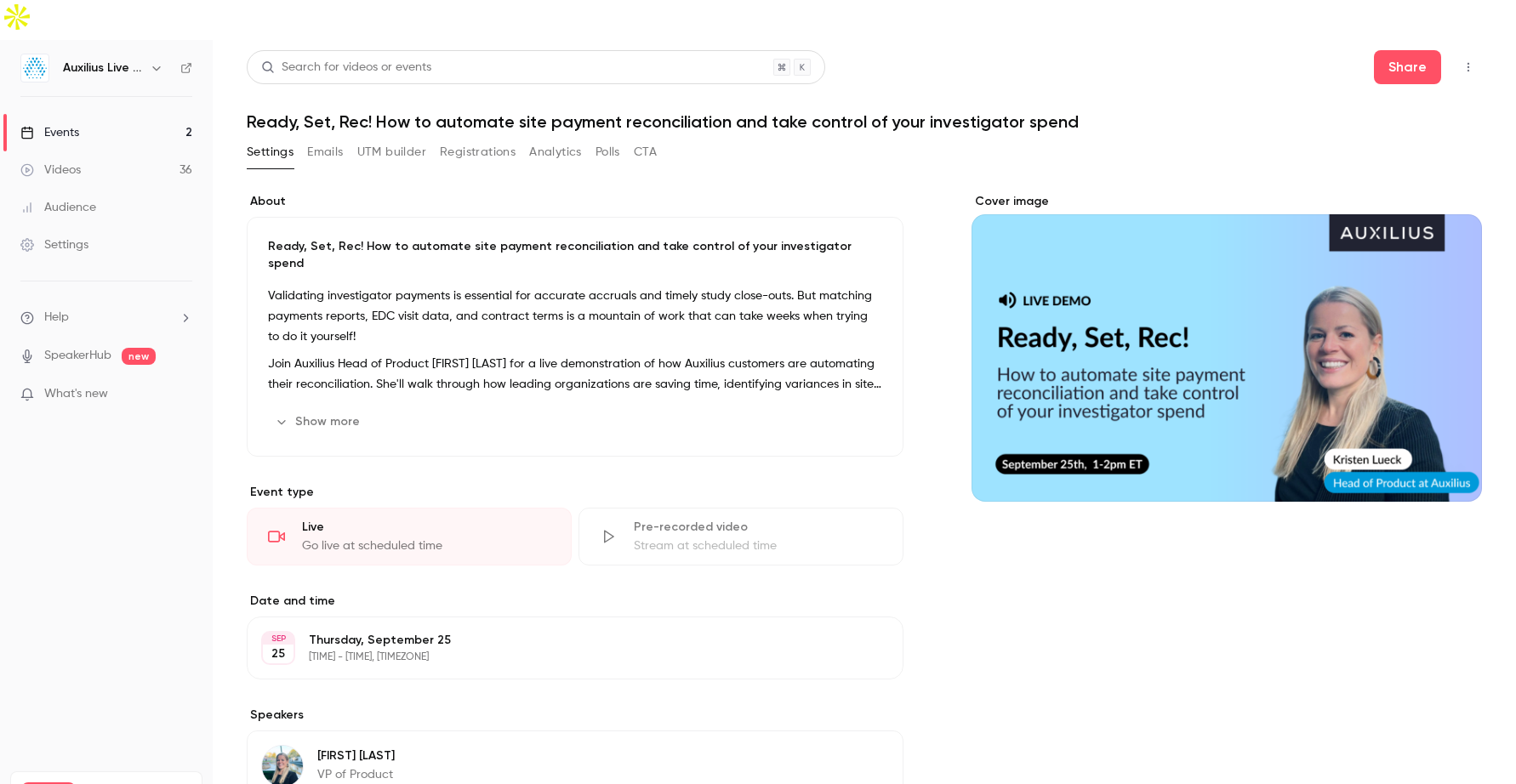 click on "Videos" at bounding box center [50, 170] 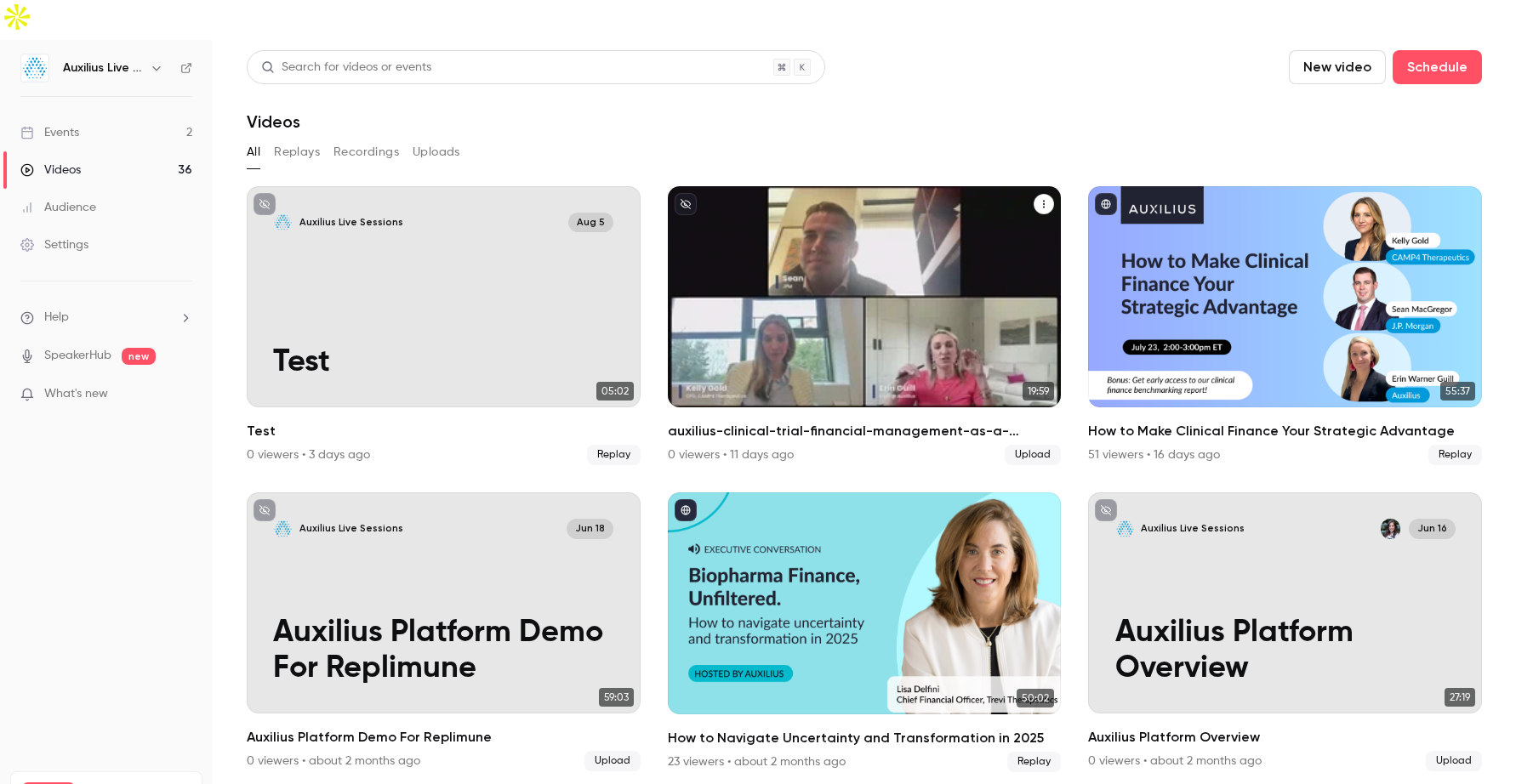 click on "auxilius-clinical-trial-financial-management-as-a-strategic-priority" at bounding box center (864, 327) 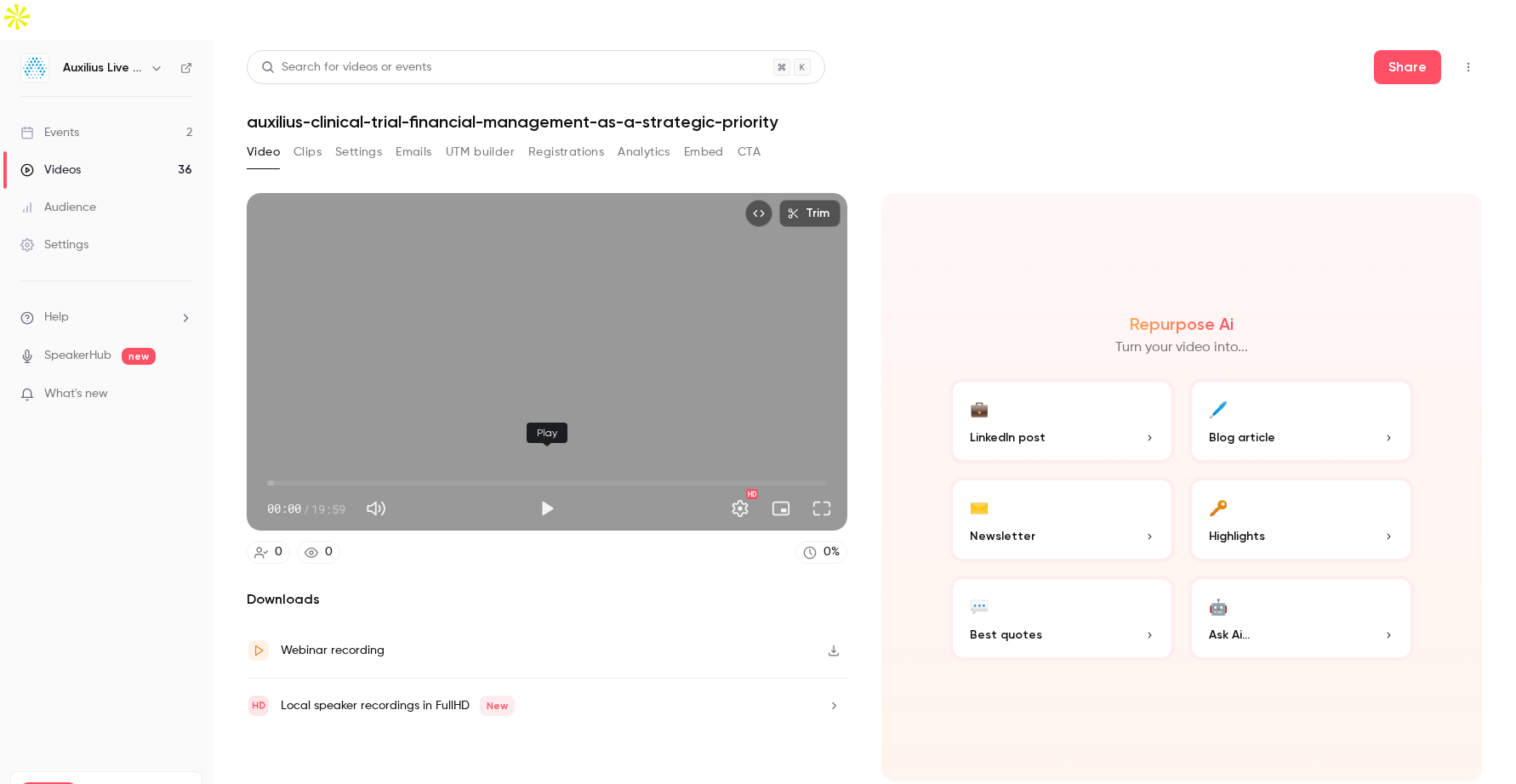 click at bounding box center (547, 508) 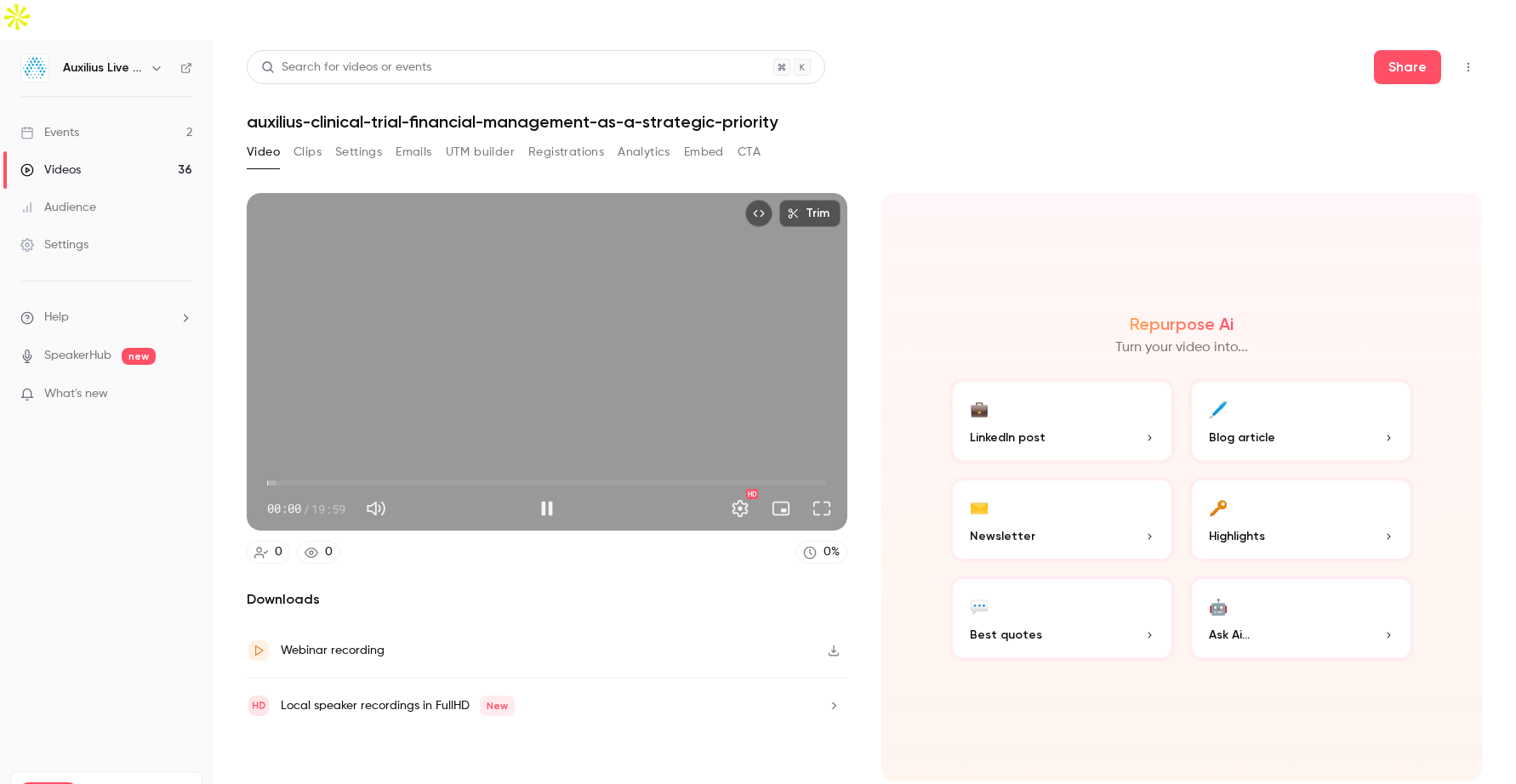 click on "00:00" at bounding box center (547, 483) 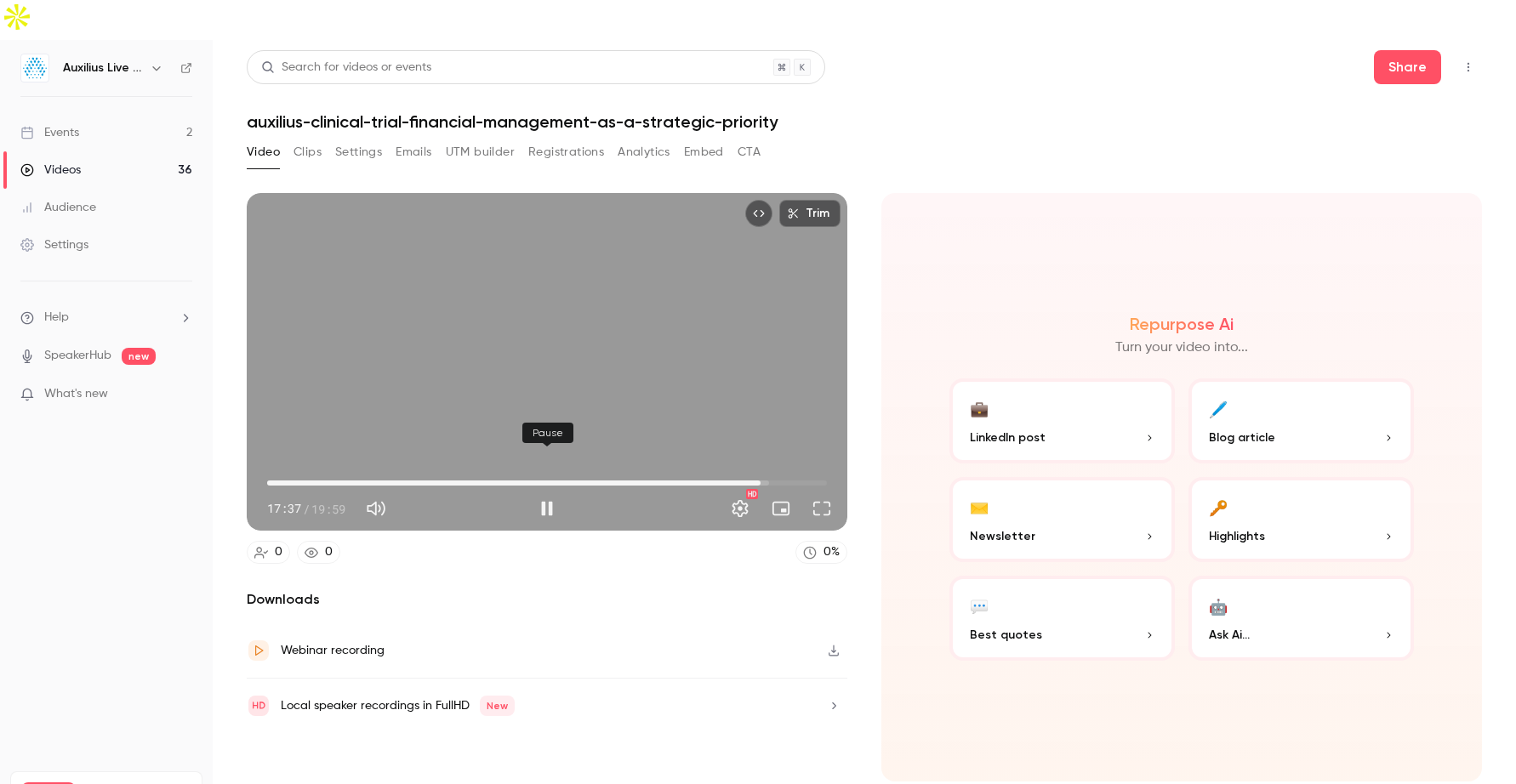 click at bounding box center (547, 508) 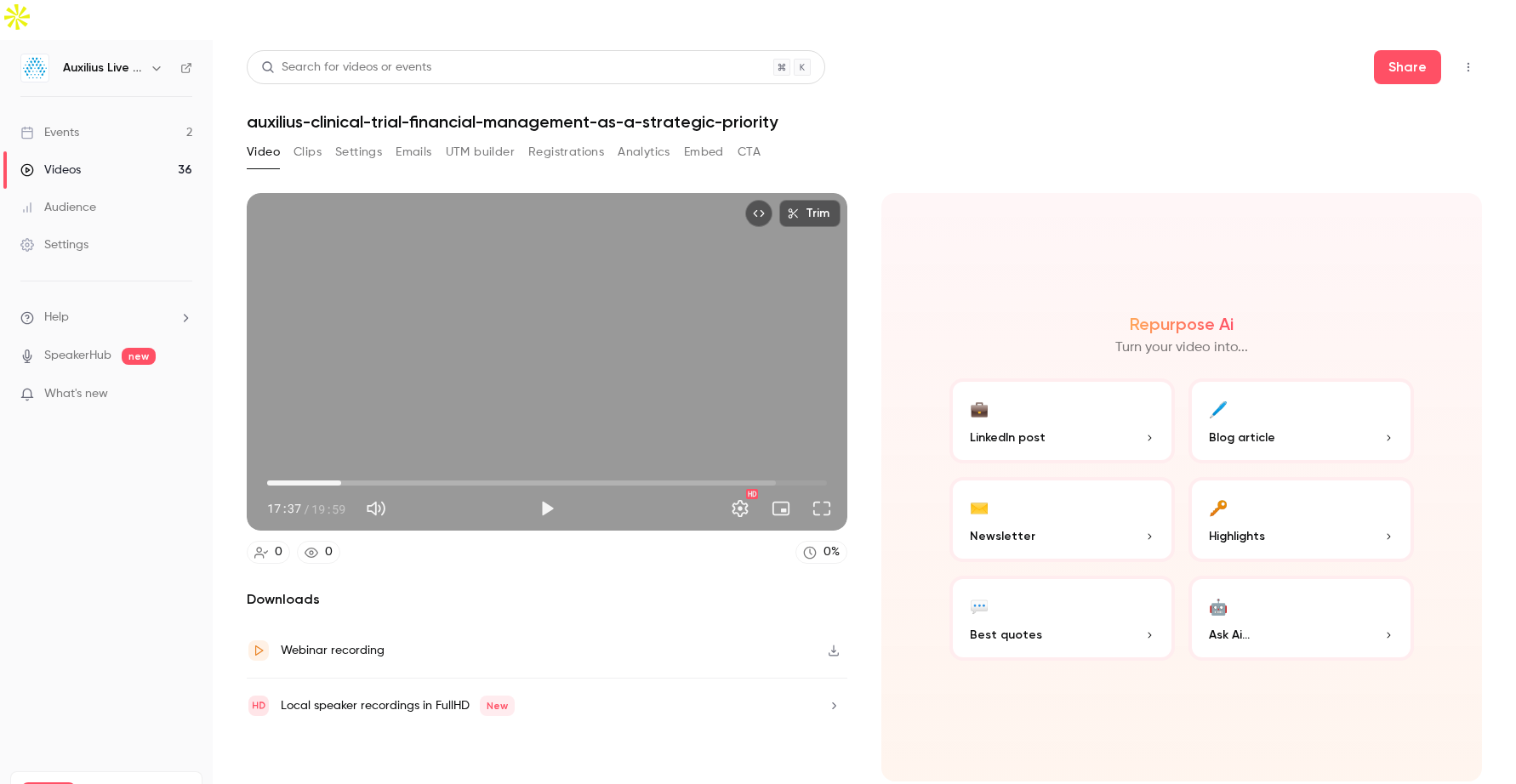 type on "*" 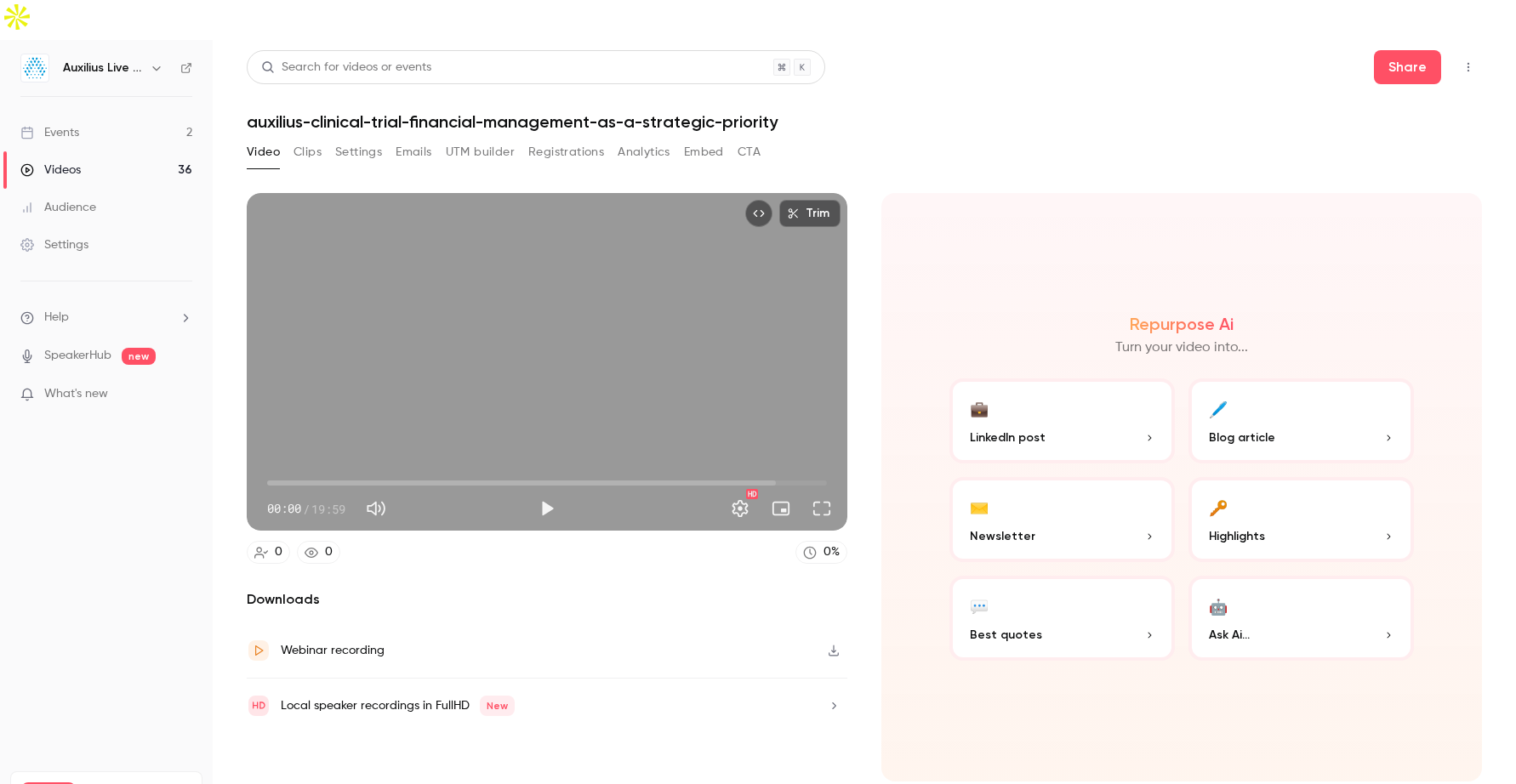 drag, startPoint x: 741, startPoint y: 438, endPoint x: 225, endPoint y: 451, distance: 516.1637 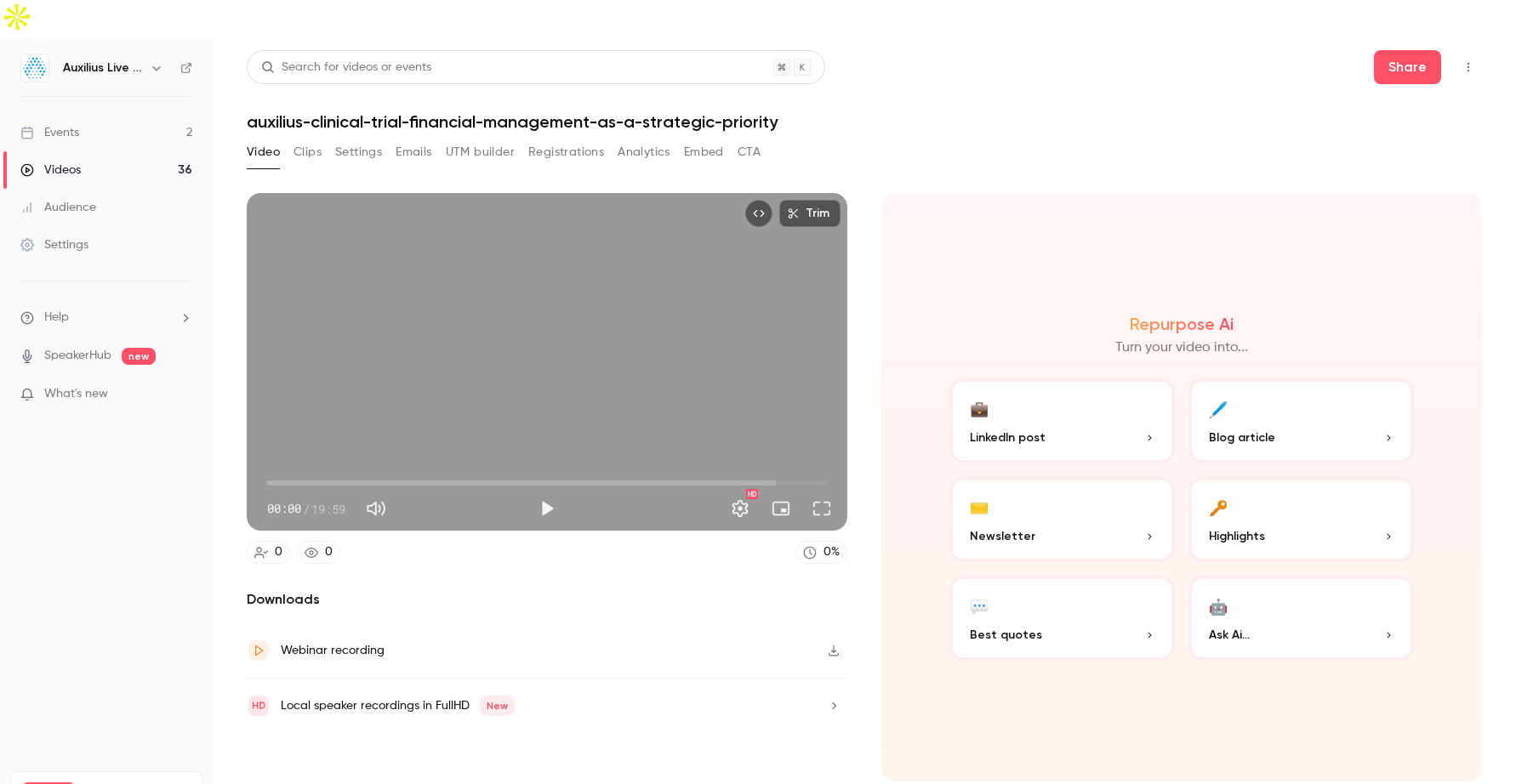 click on "Settings" at bounding box center [358, 152] 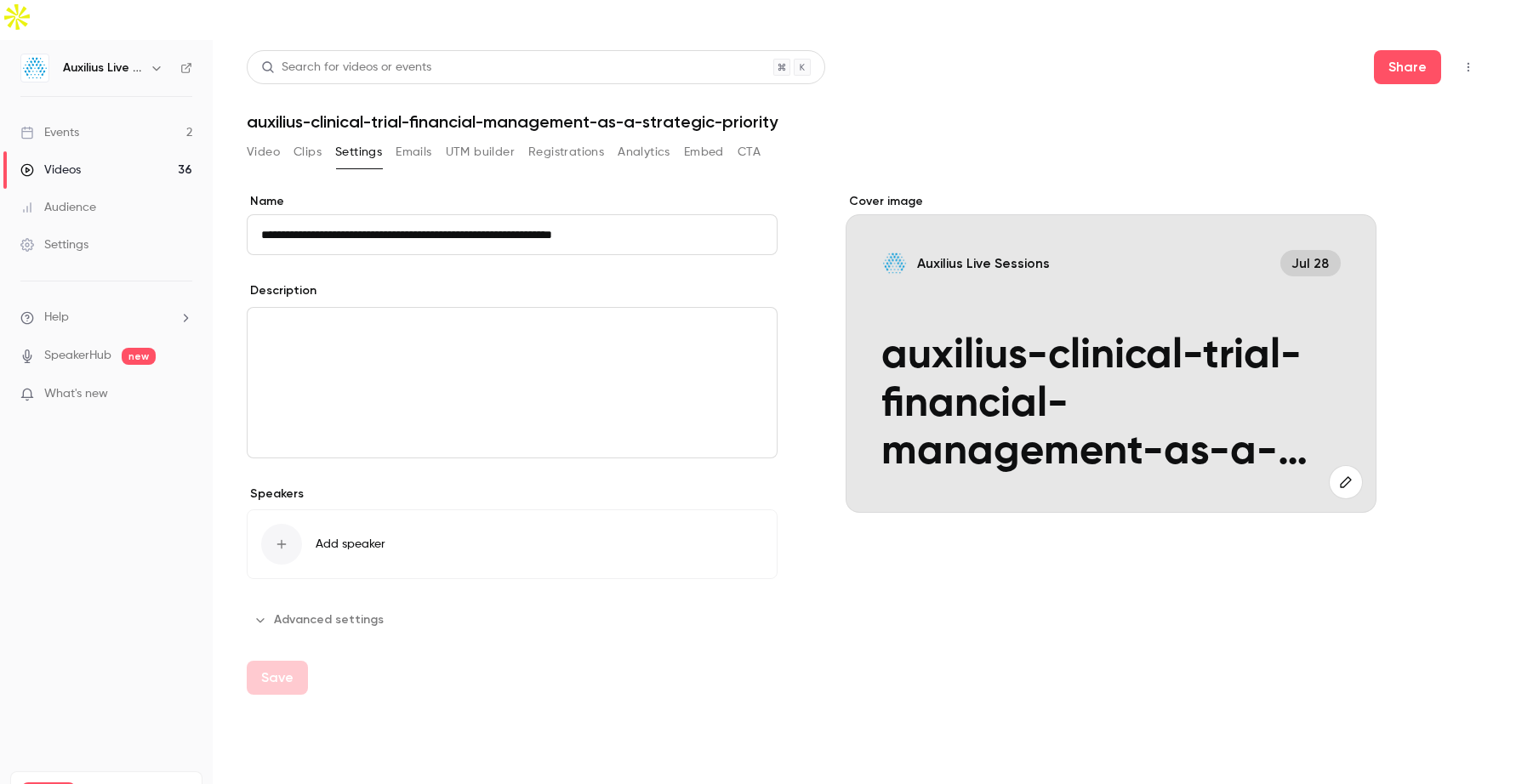 click on "Add speaker" at bounding box center (512, 544) 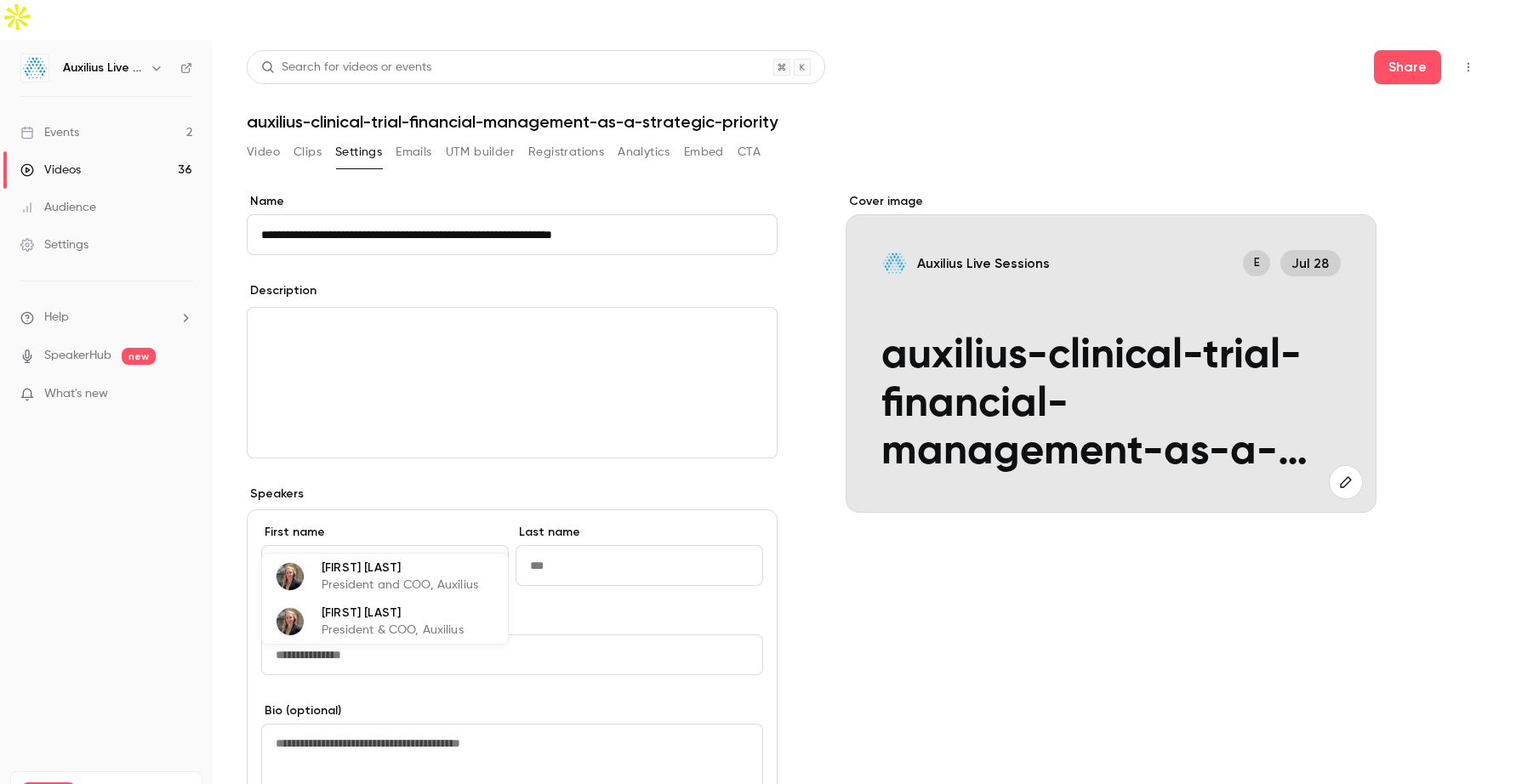 click on "[FIRST] [LAST]" at bounding box center (400, 567) 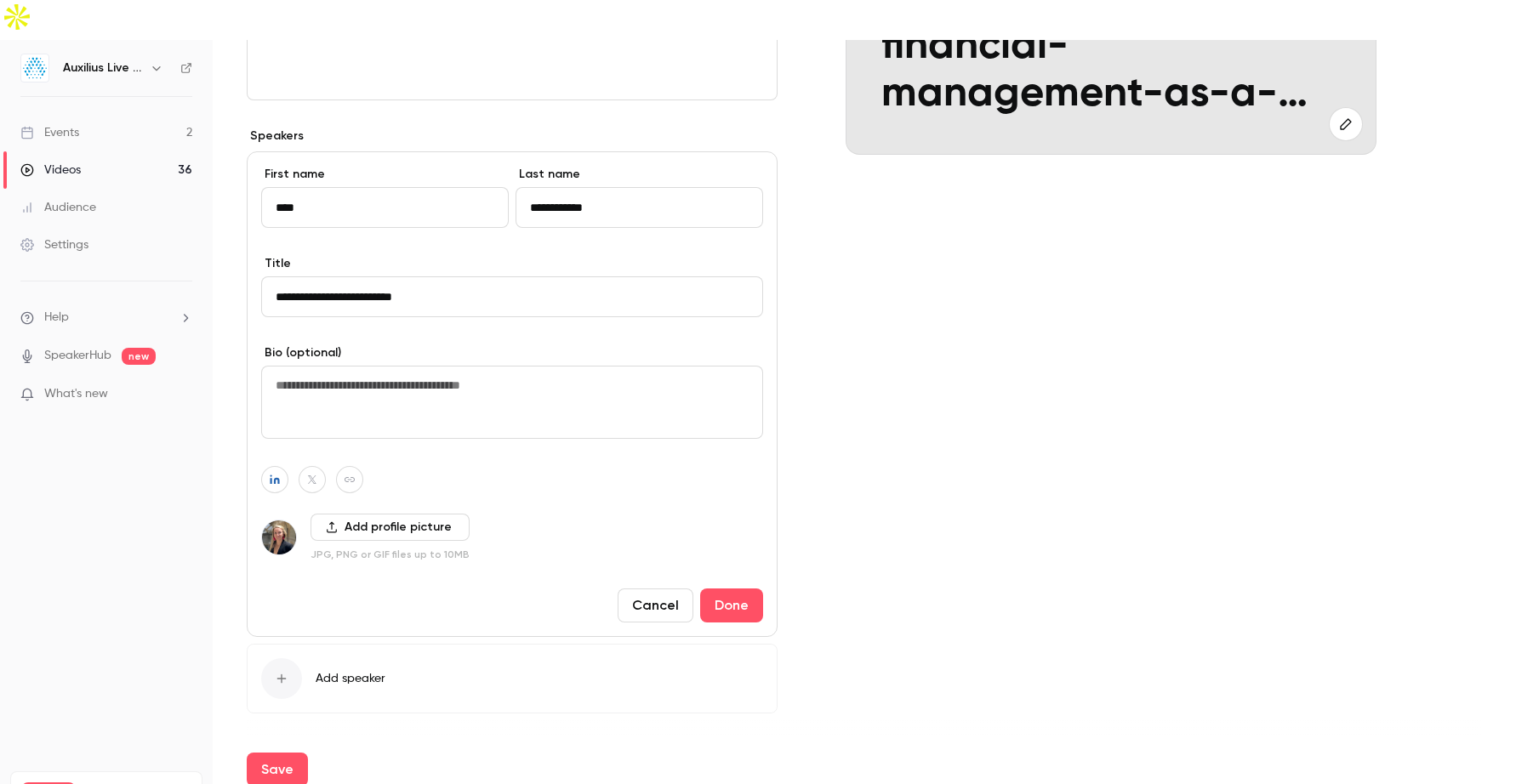 scroll, scrollTop: 360, scrollLeft: 0, axis: vertical 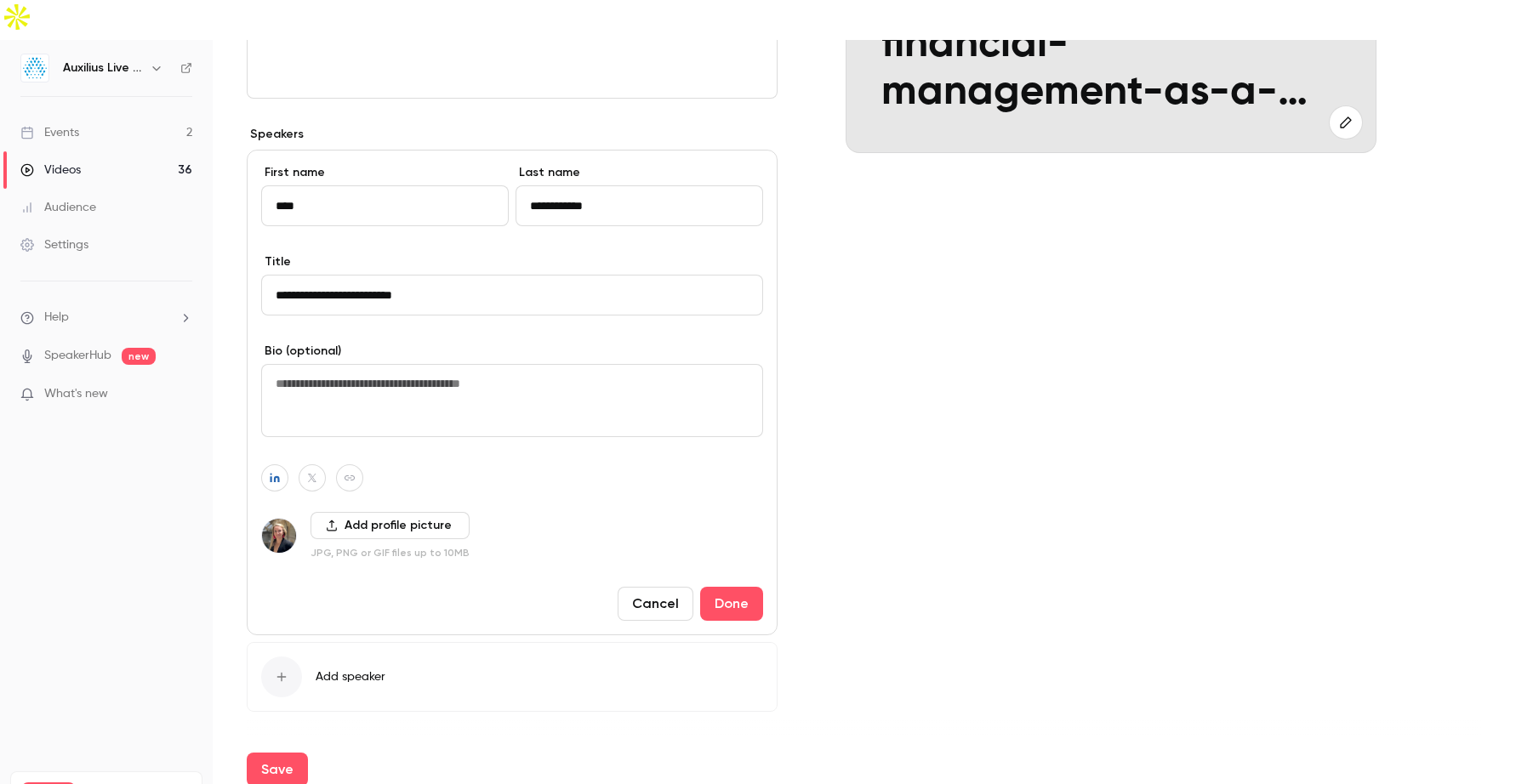 type on "****" 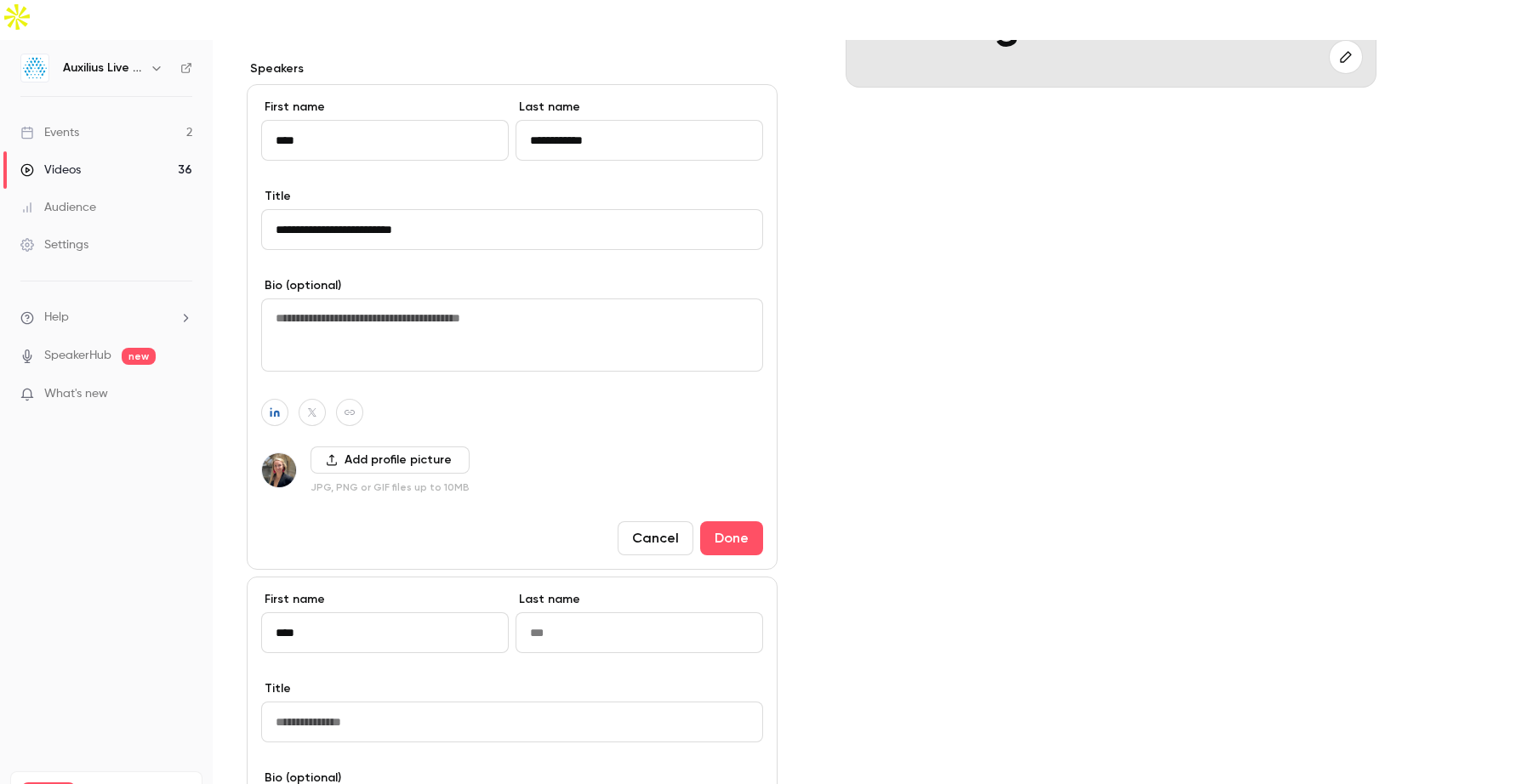 scroll, scrollTop: 431, scrollLeft: 0, axis: vertical 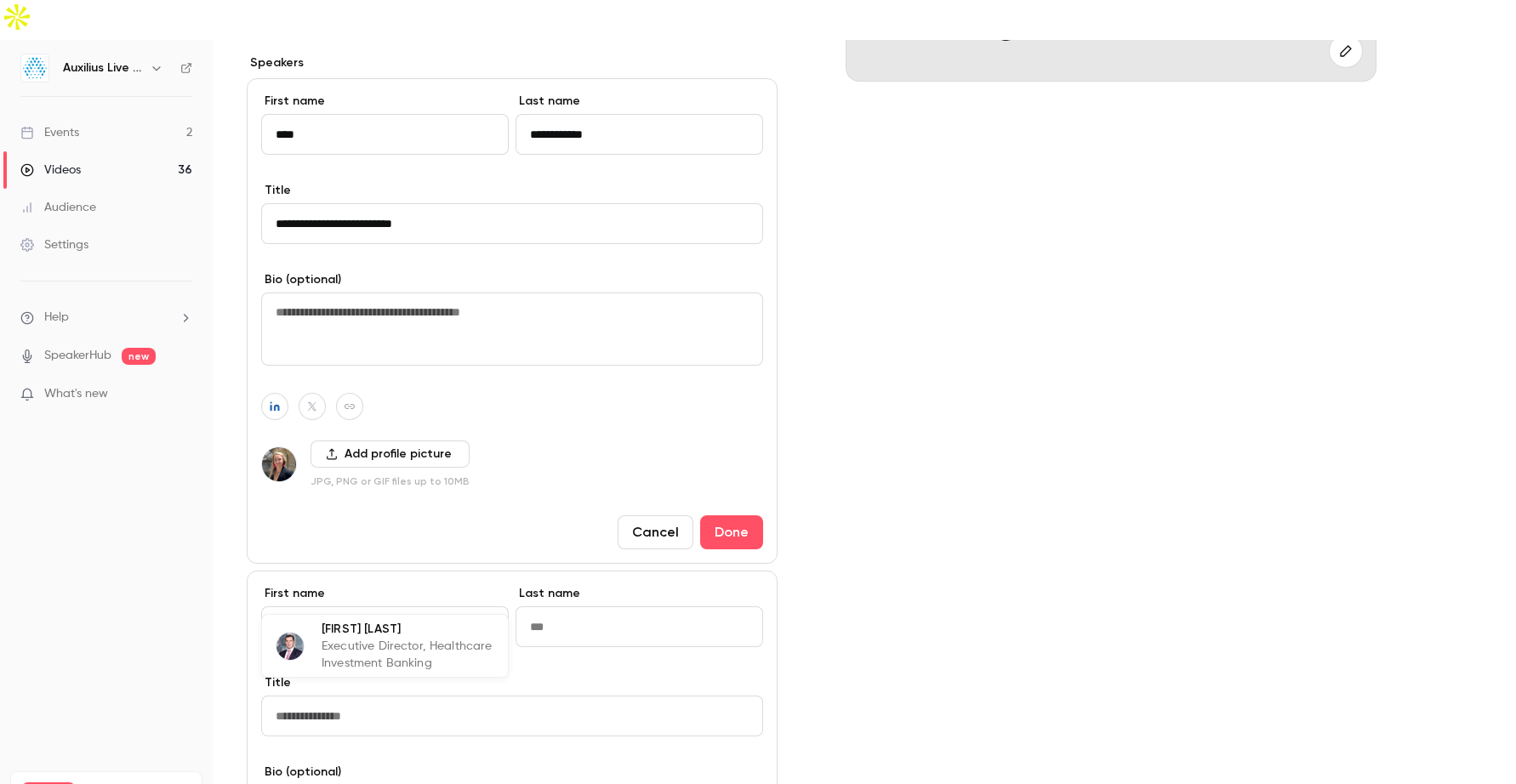 click on "Executive Director, Healthcare Investment Banking" at bounding box center (407, 655) 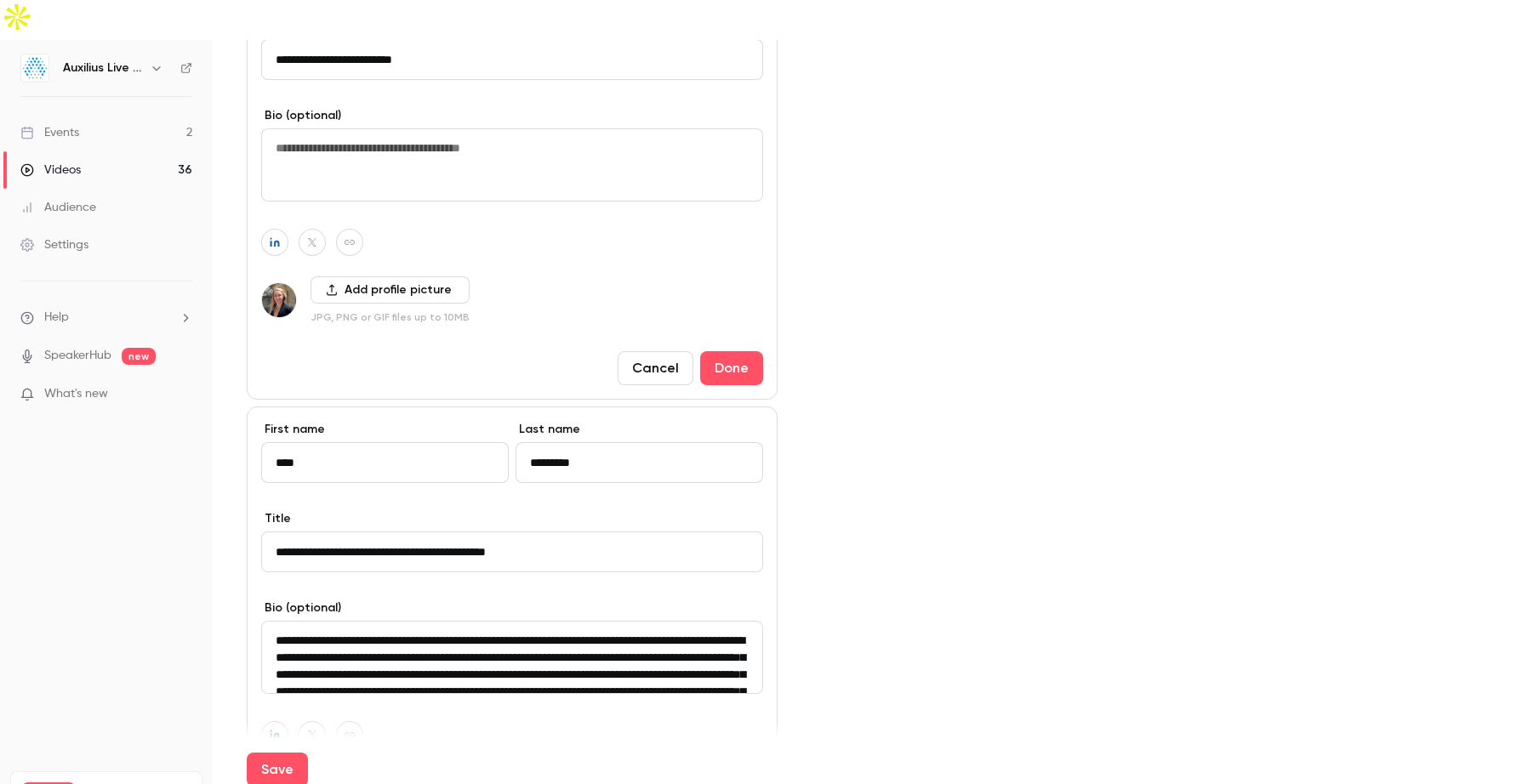 scroll, scrollTop: 610, scrollLeft: 0, axis: vertical 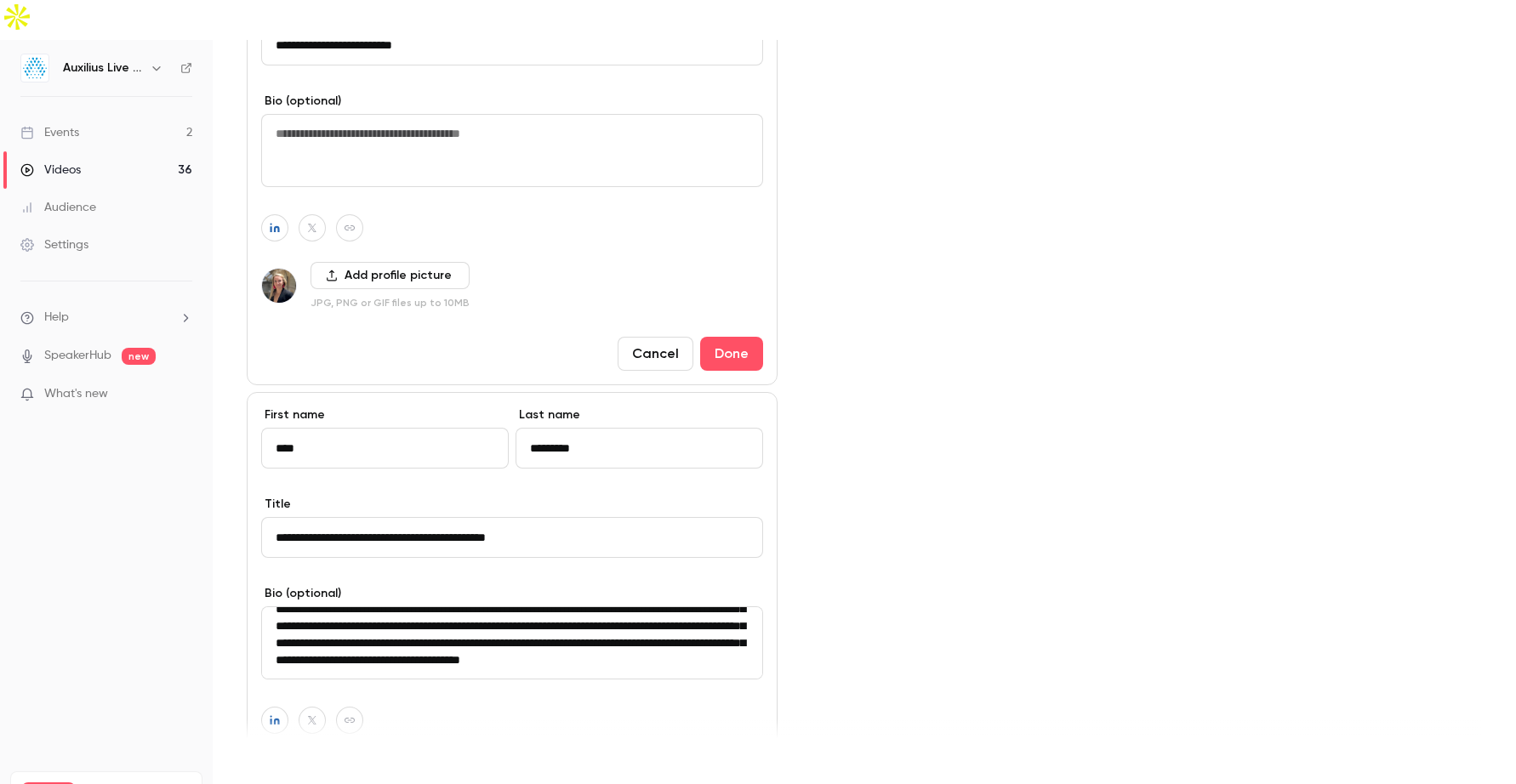 type on "****" 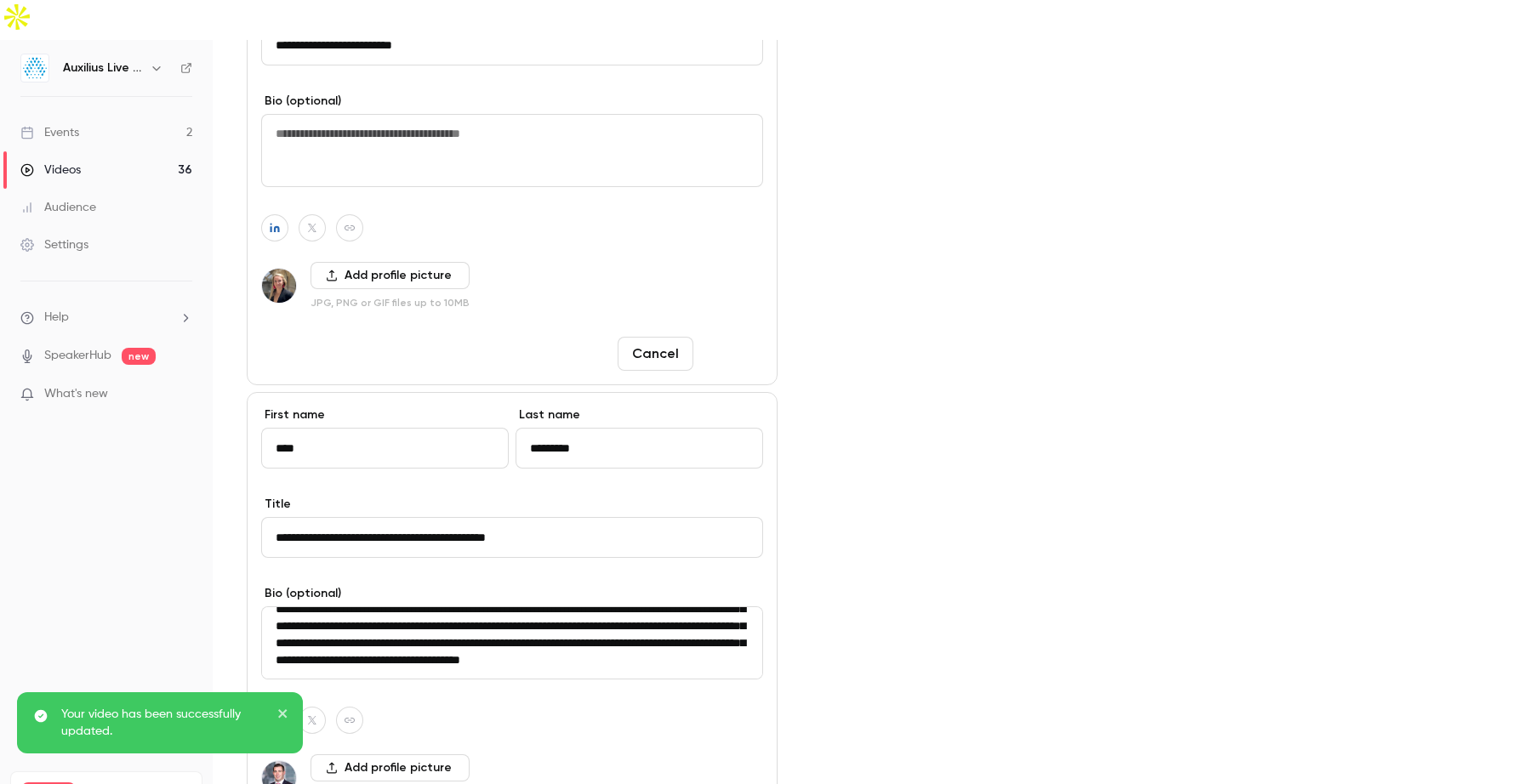 click on "Done" at bounding box center (732, 354) 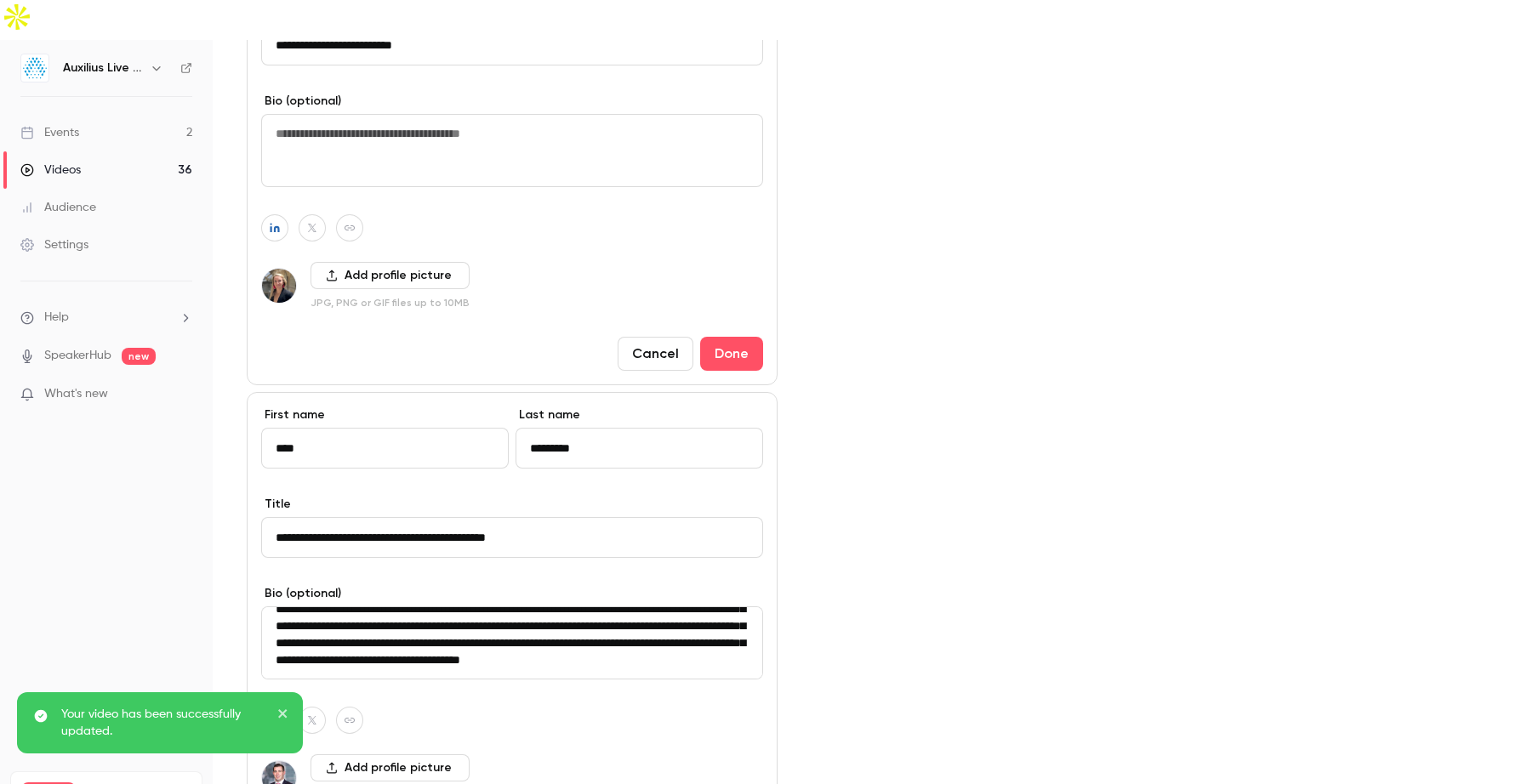 scroll, scrollTop: 469, scrollLeft: 0, axis: vertical 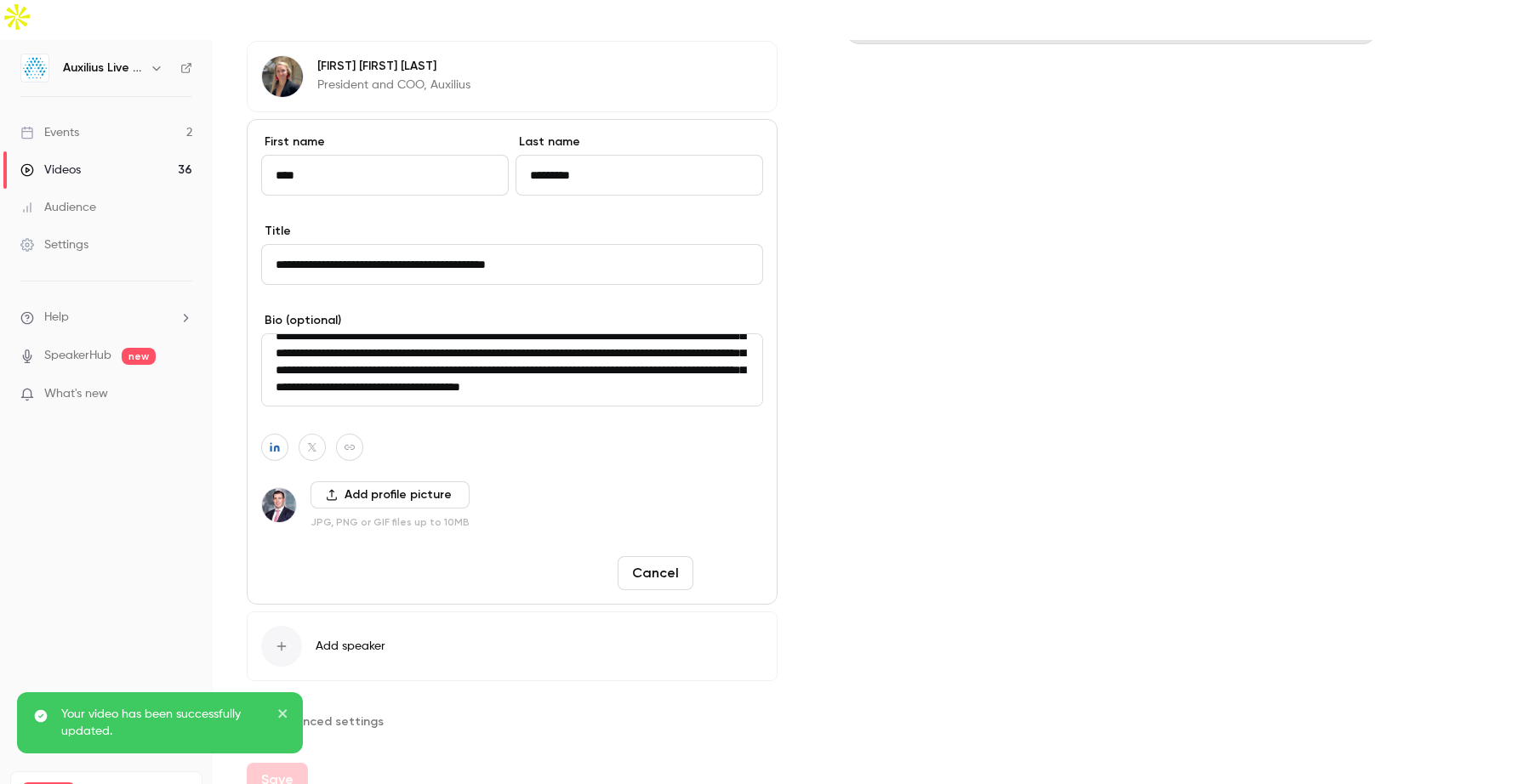 click on "Done" at bounding box center [732, 573] 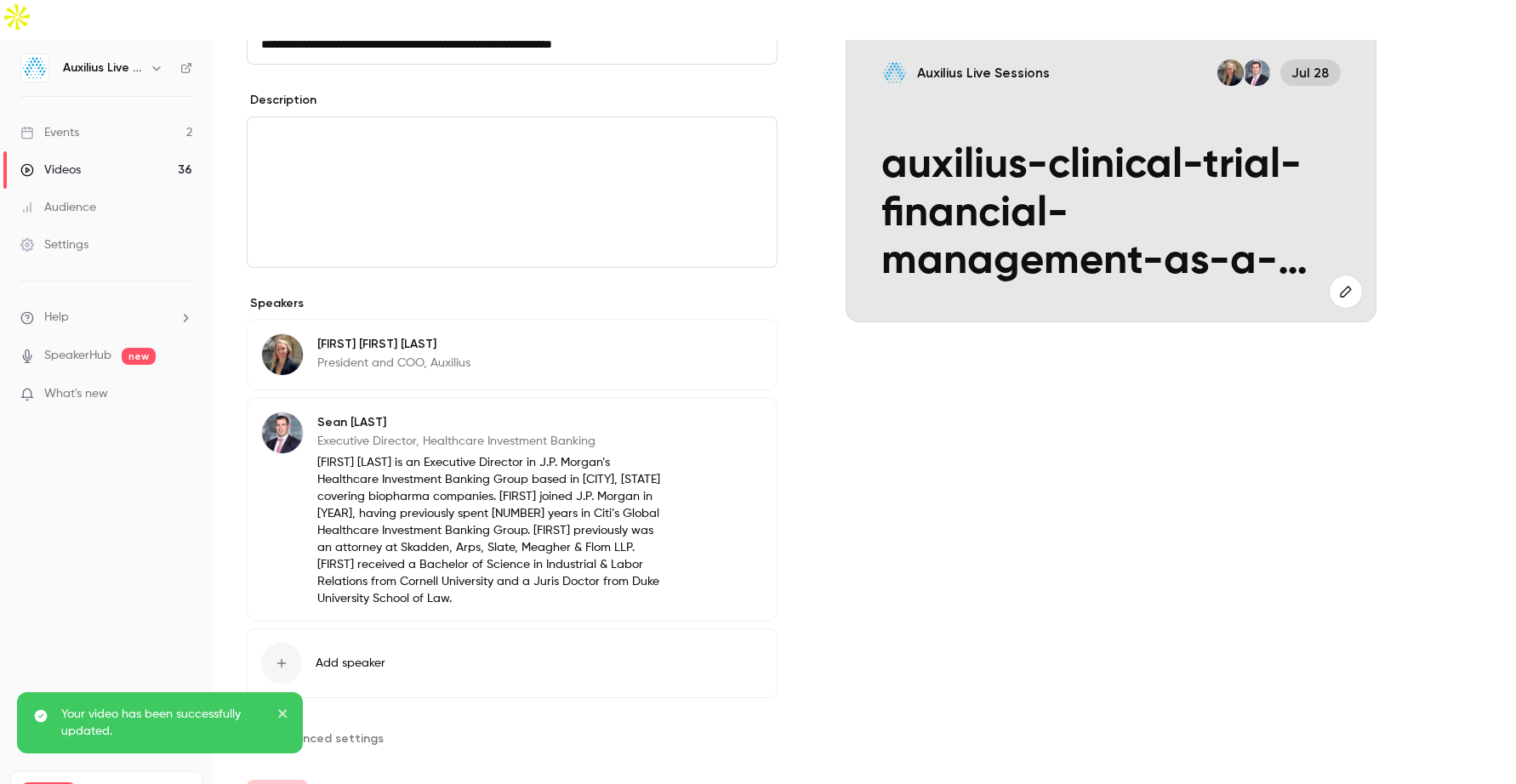 scroll, scrollTop: 0, scrollLeft: 0, axis: both 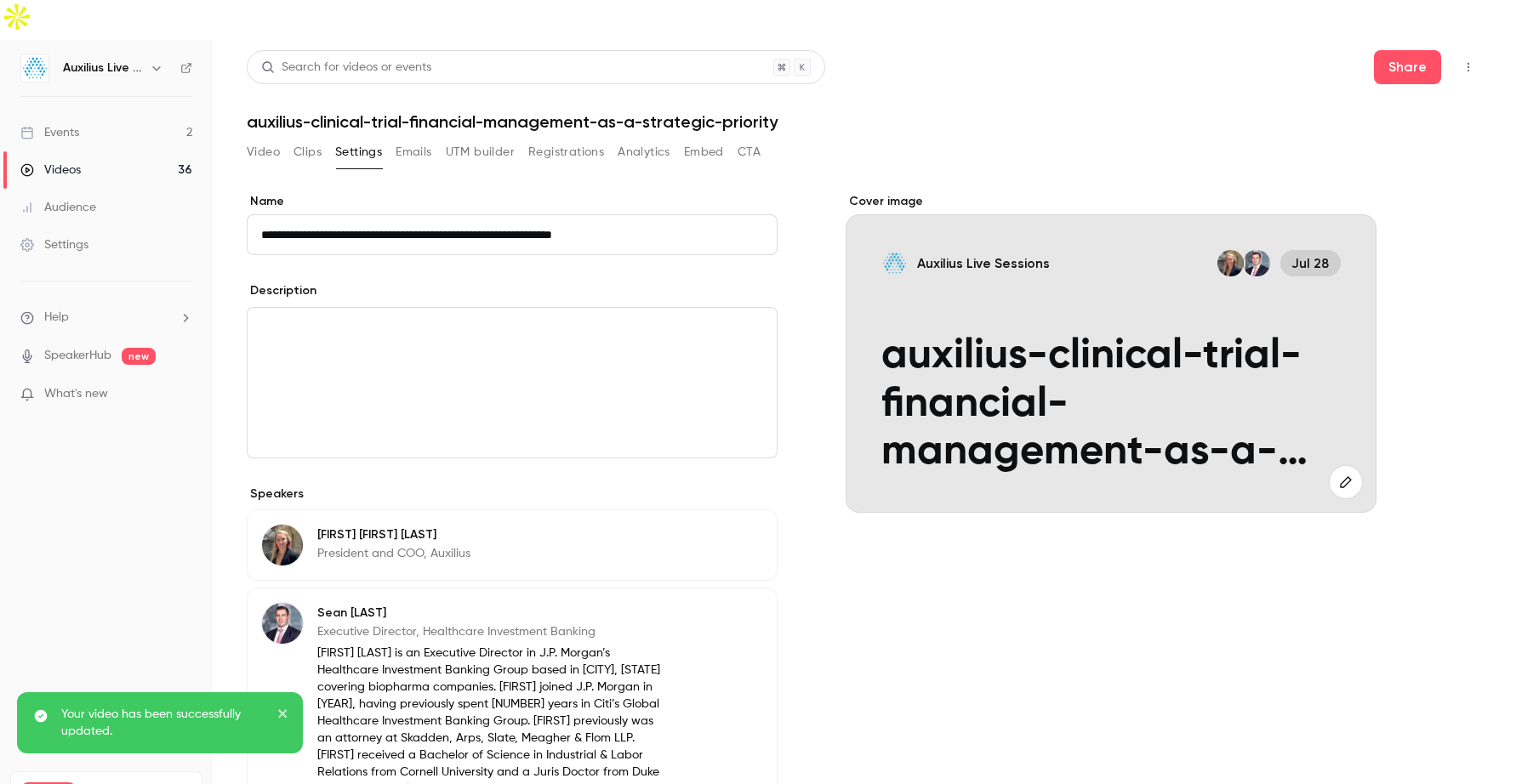 click at bounding box center [512, 383] 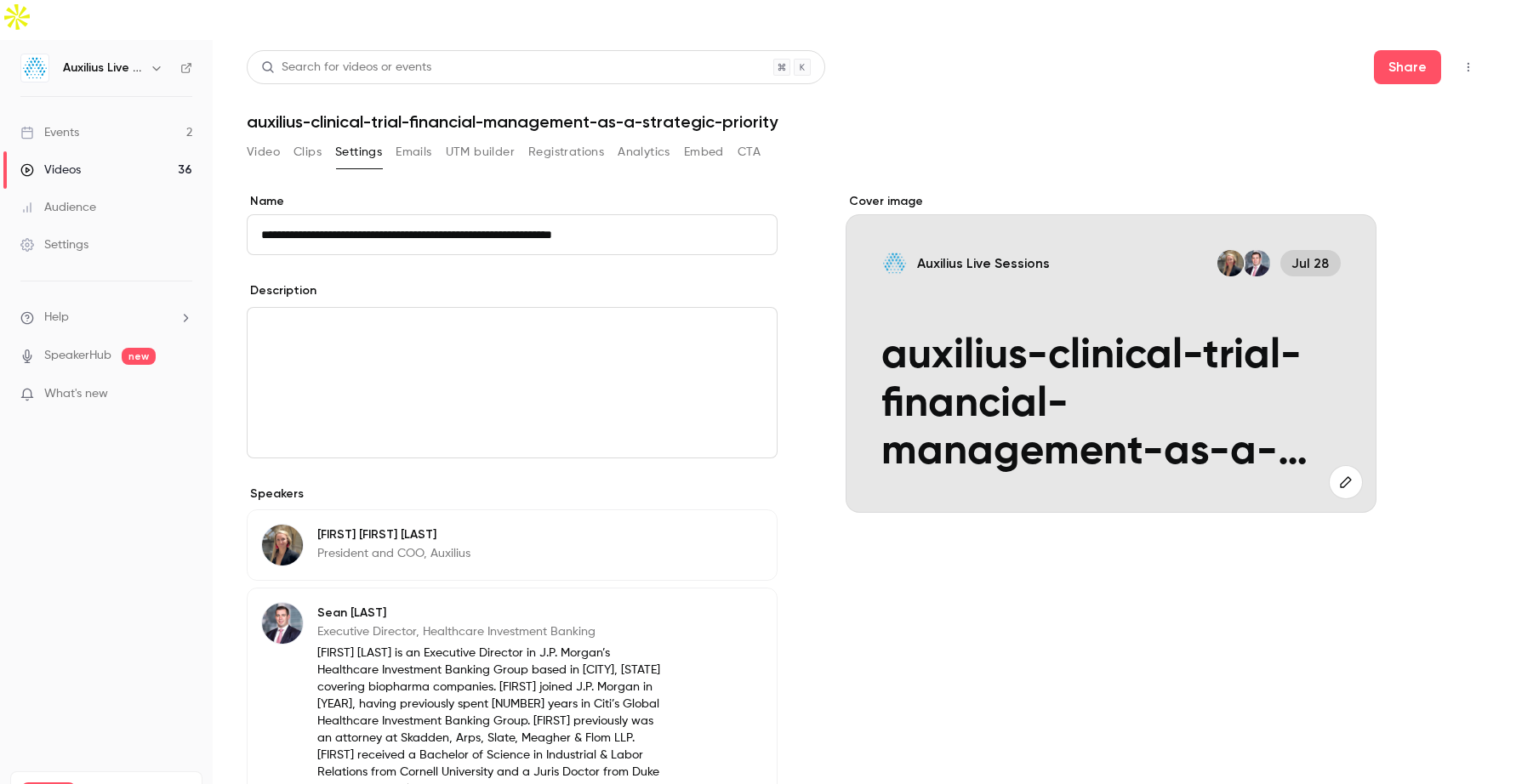 scroll, scrollTop: 0, scrollLeft: 0, axis: both 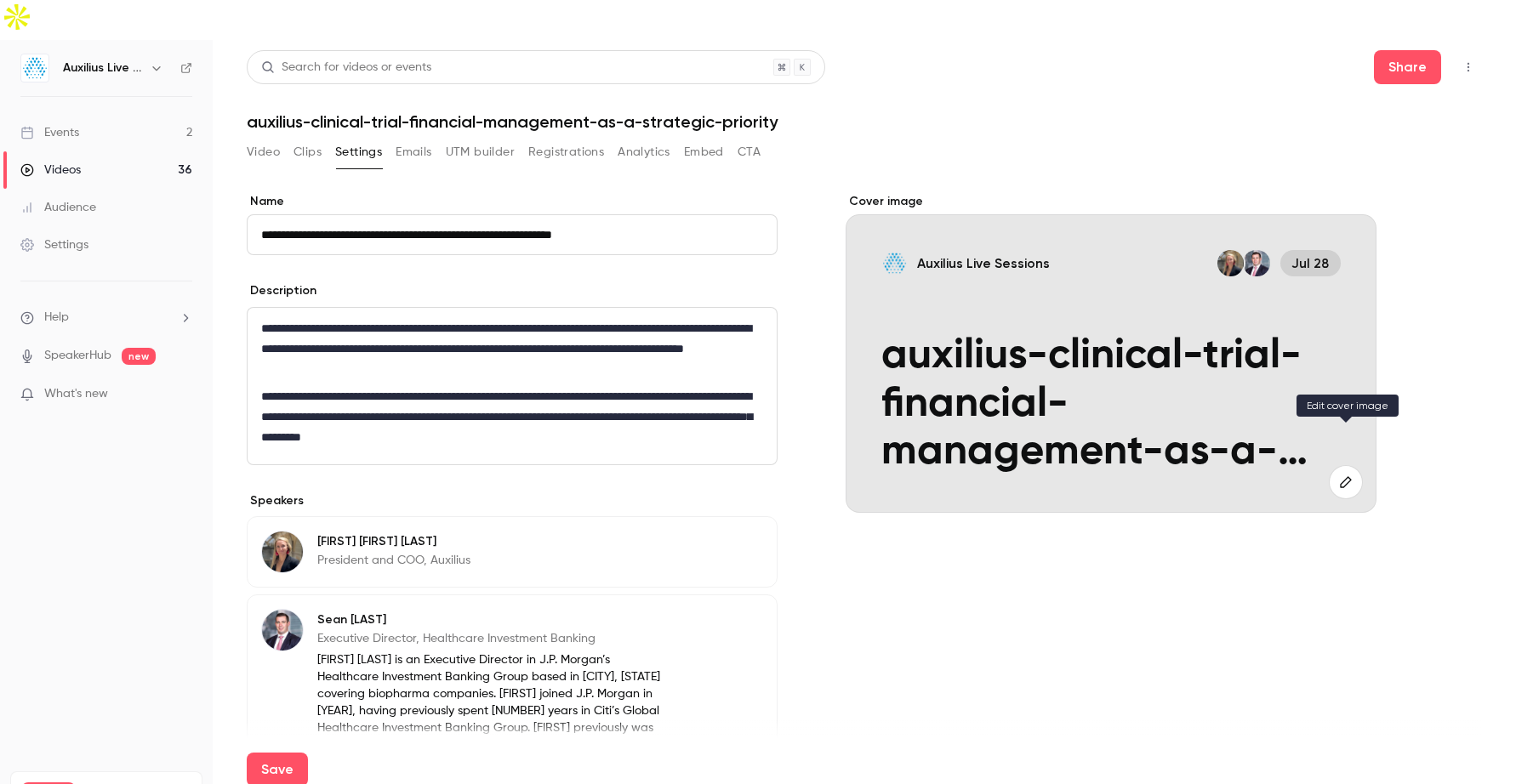 click 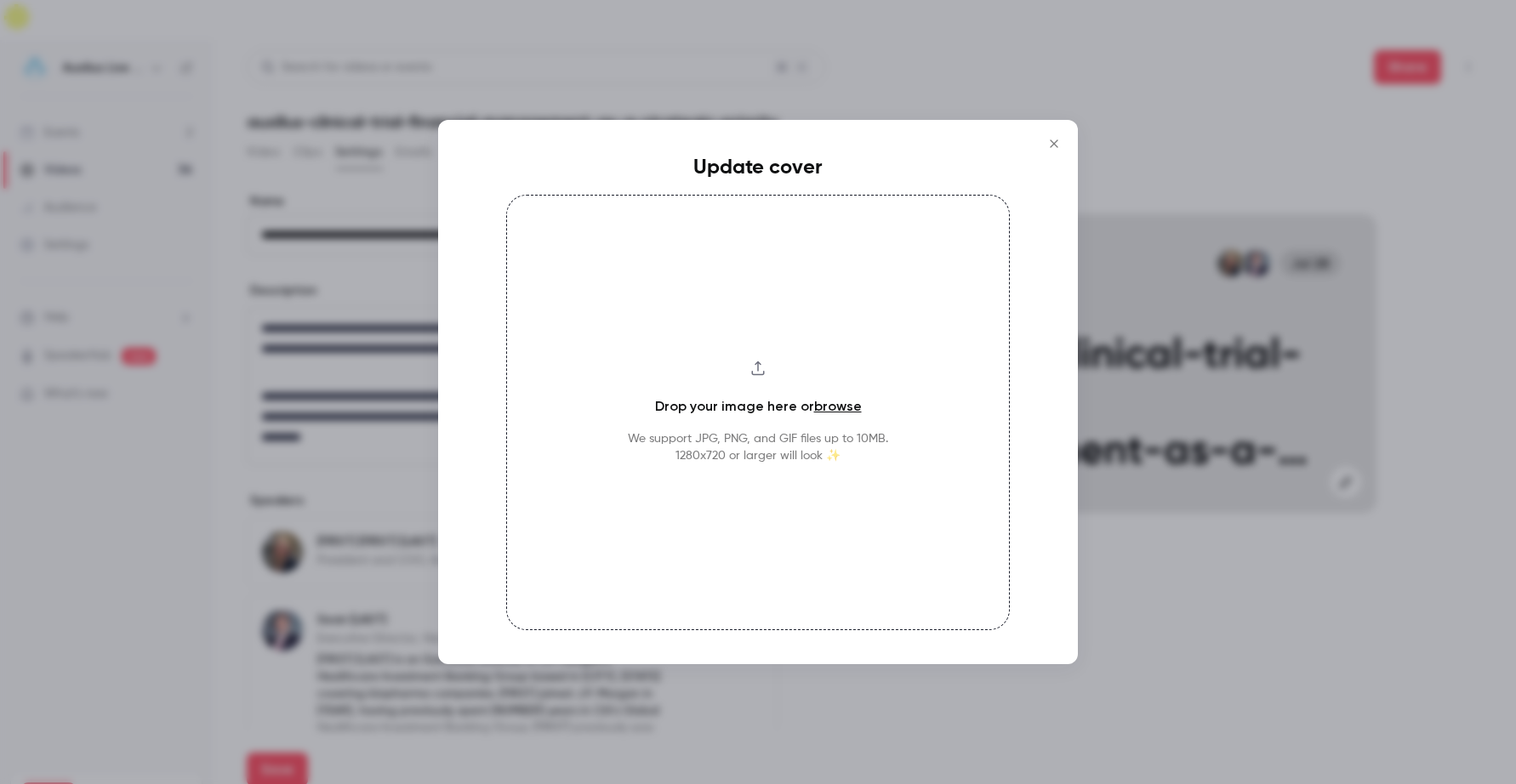 click on "browse" at bounding box center [838, 406] 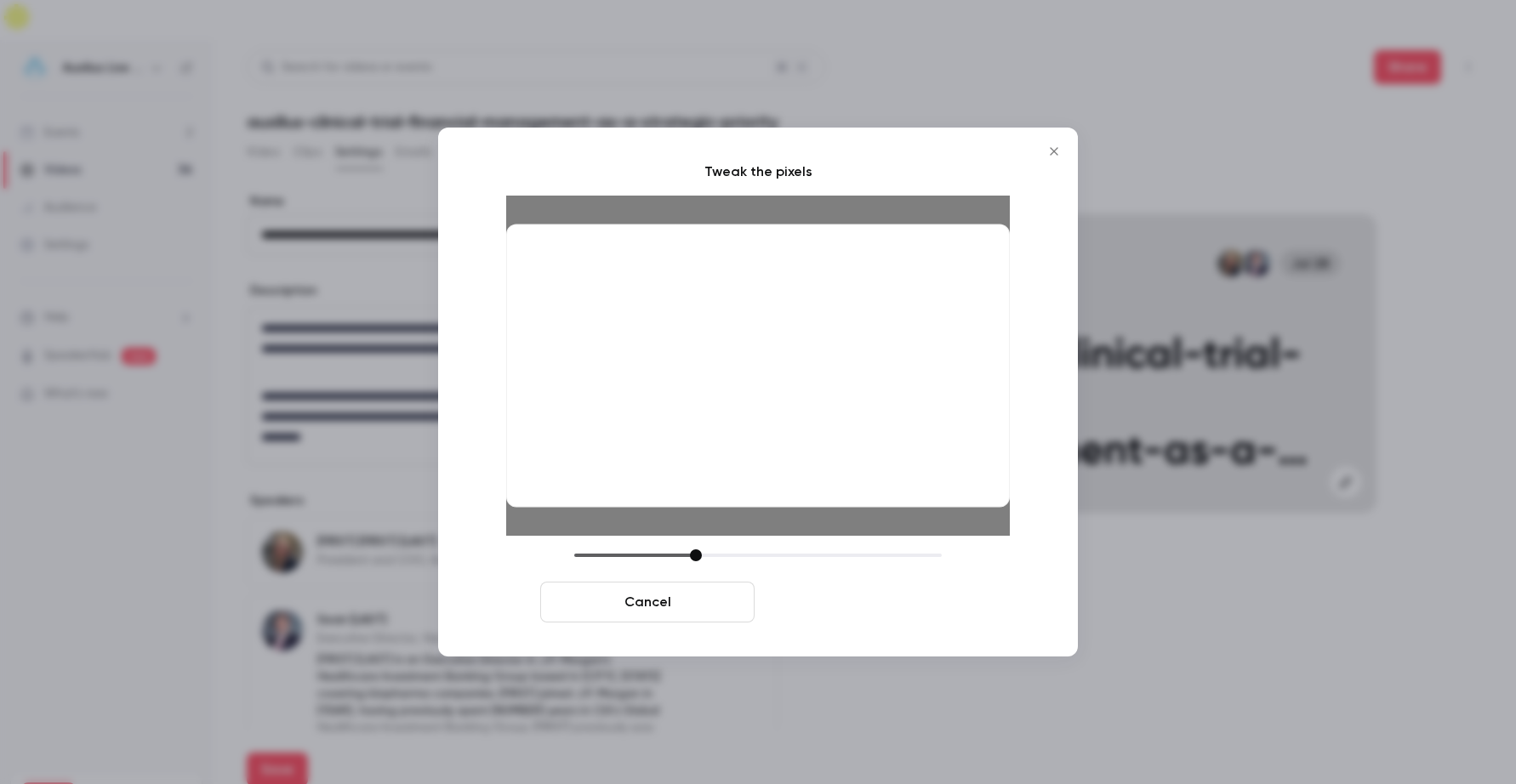 click on "Crop and save" at bounding box center (869, 602) 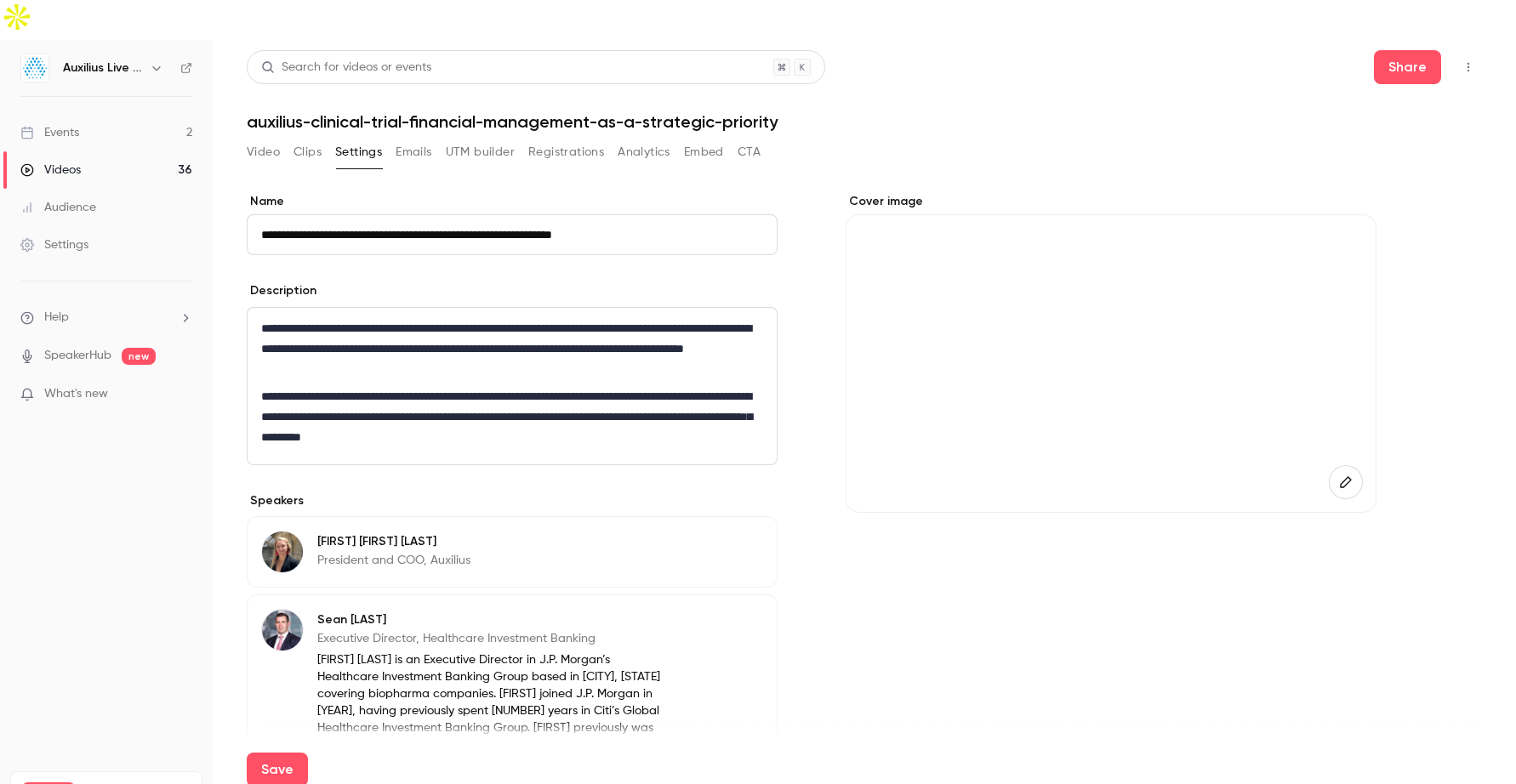 click on "Video" at bounding box center (263, 152) 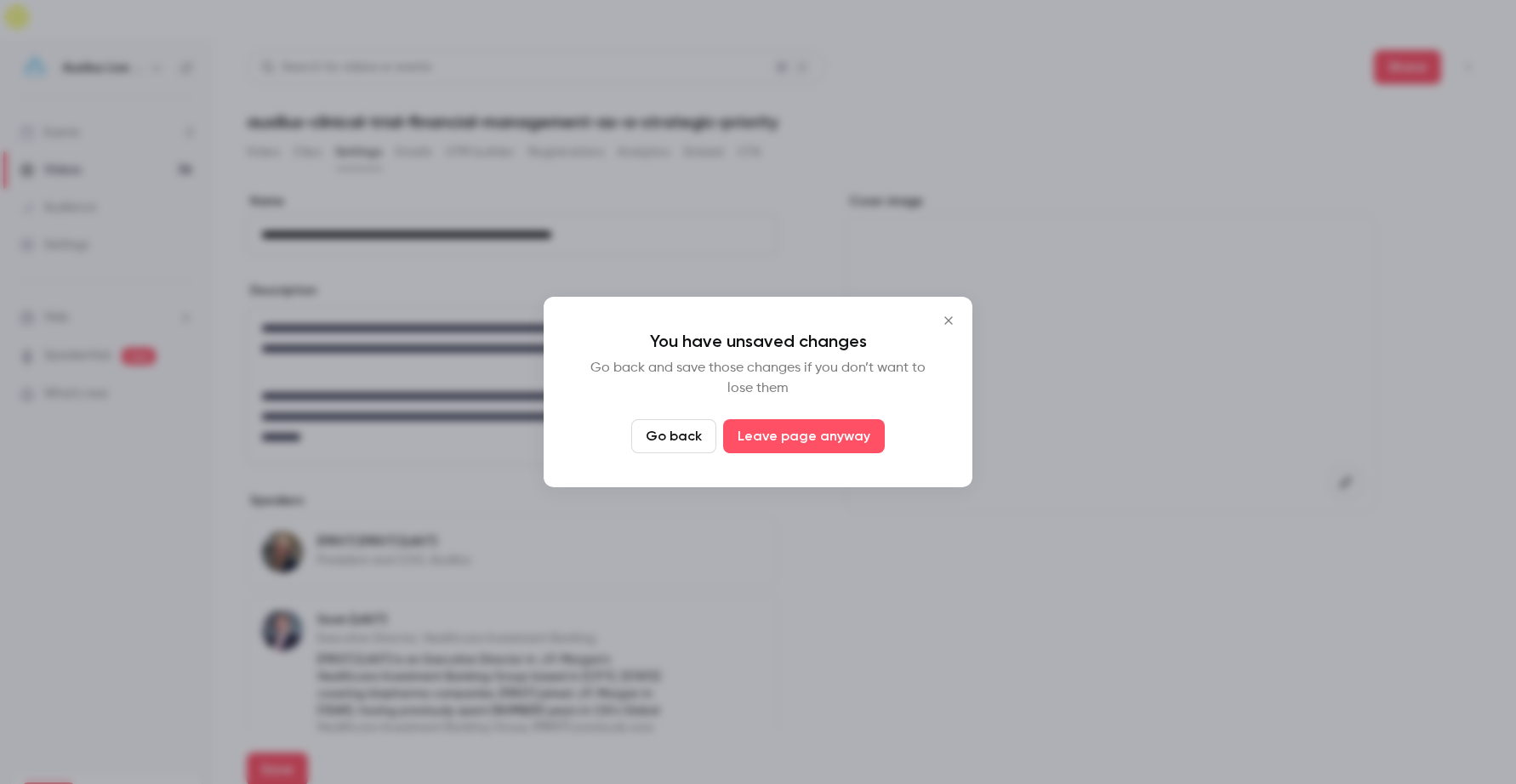 click 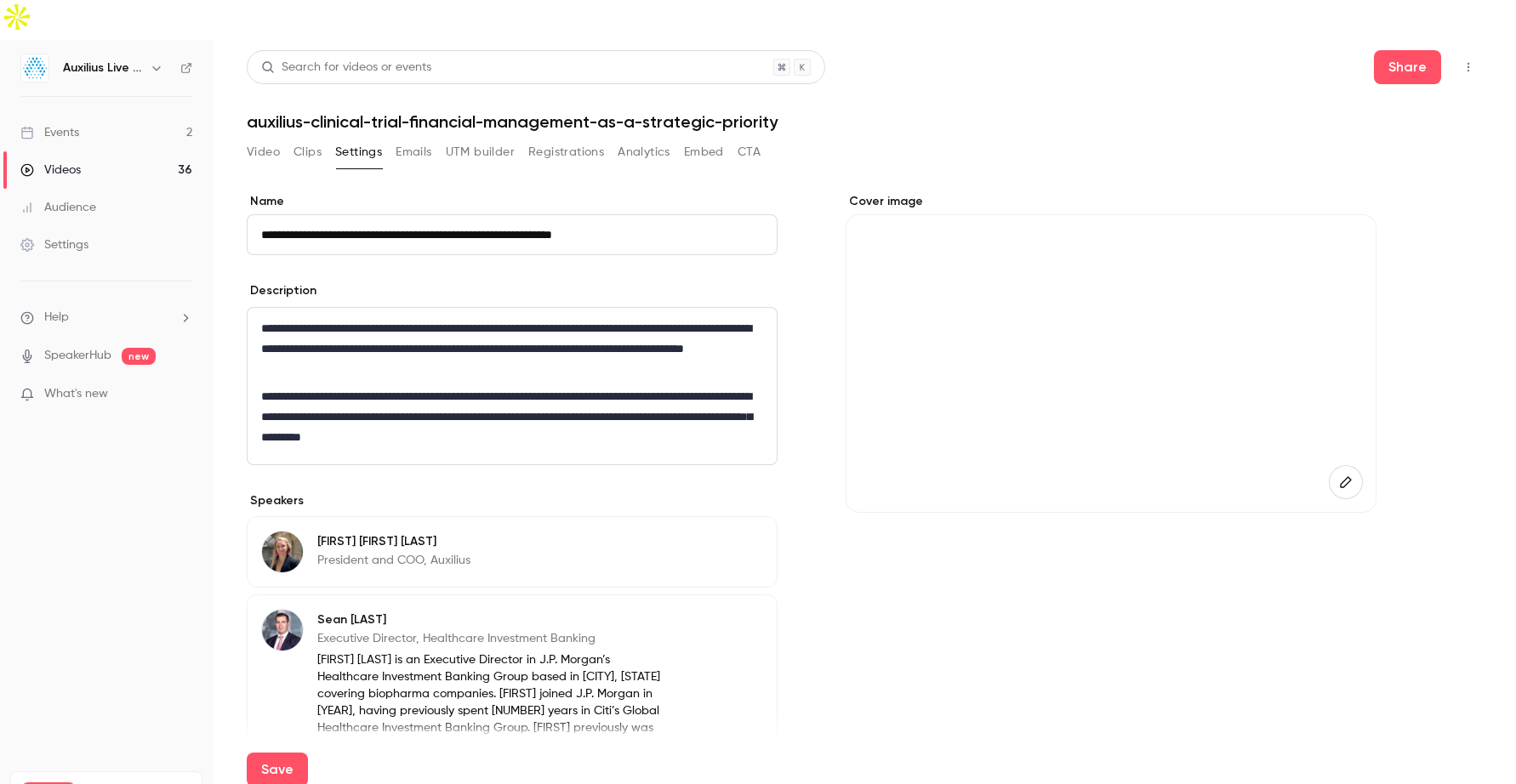 click on "Save" at bounding box center (277, 770) 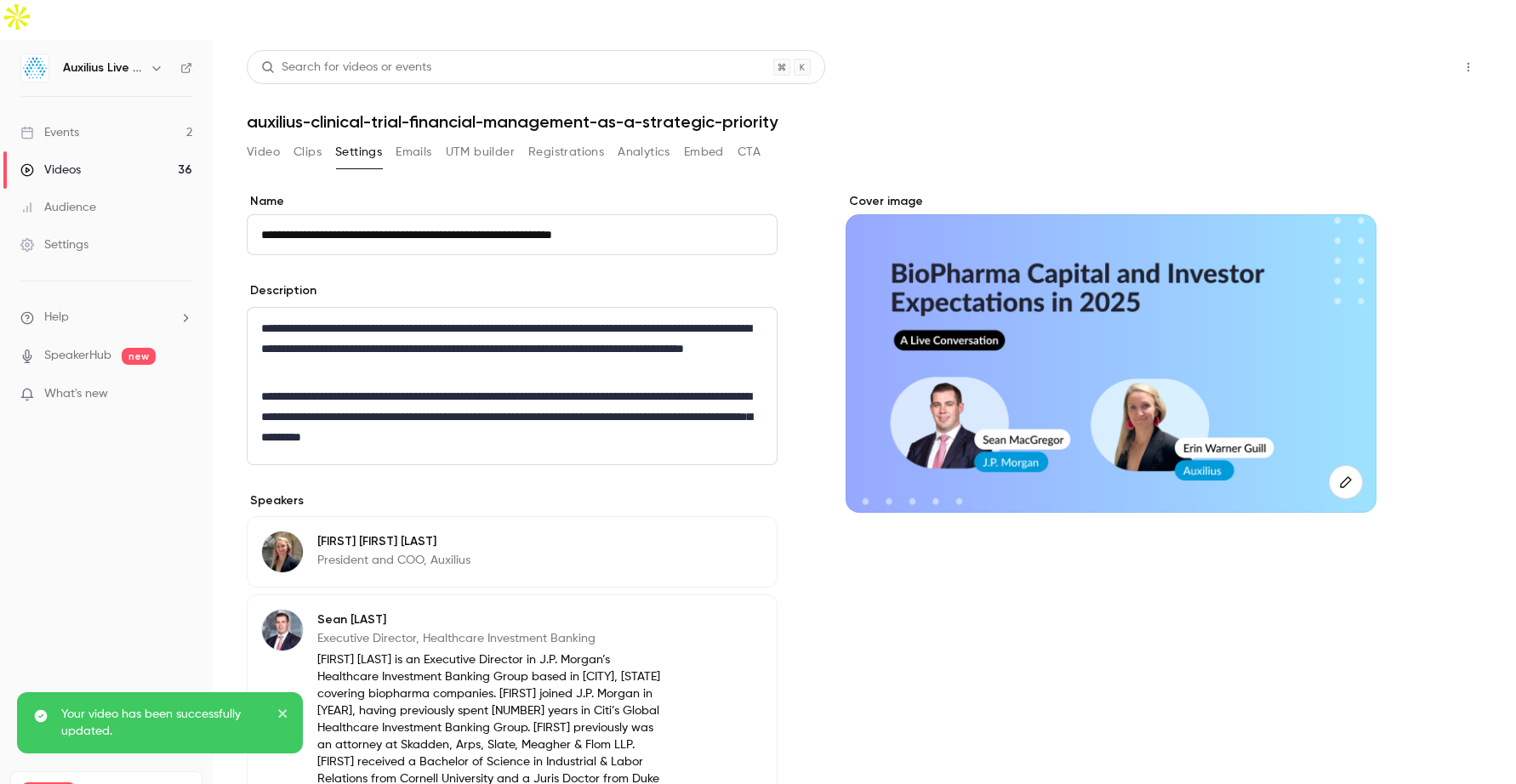 click on "Share" at bounding box center [1407, 67] 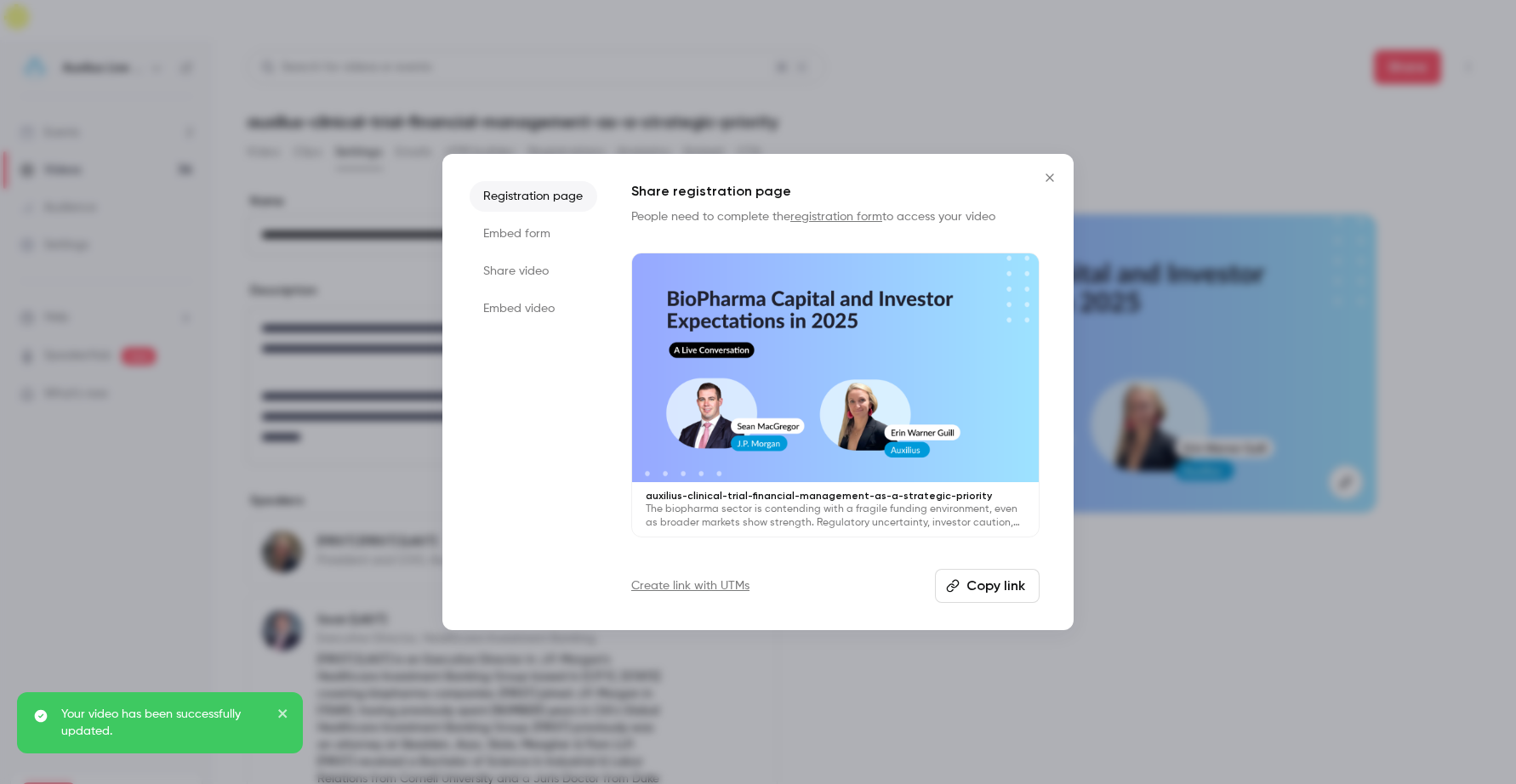 click on "Embed video" at bounding box center (533, 309) 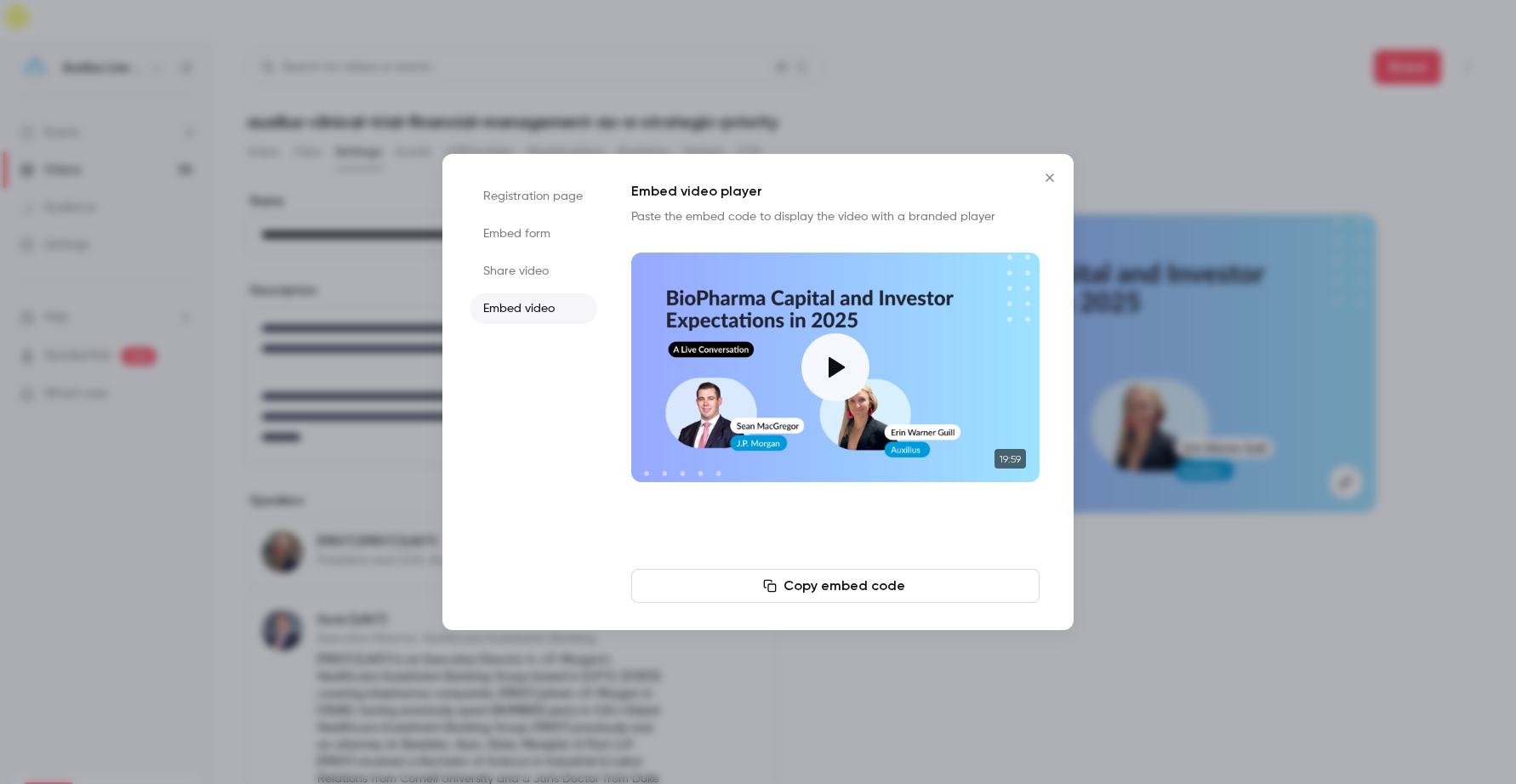 click 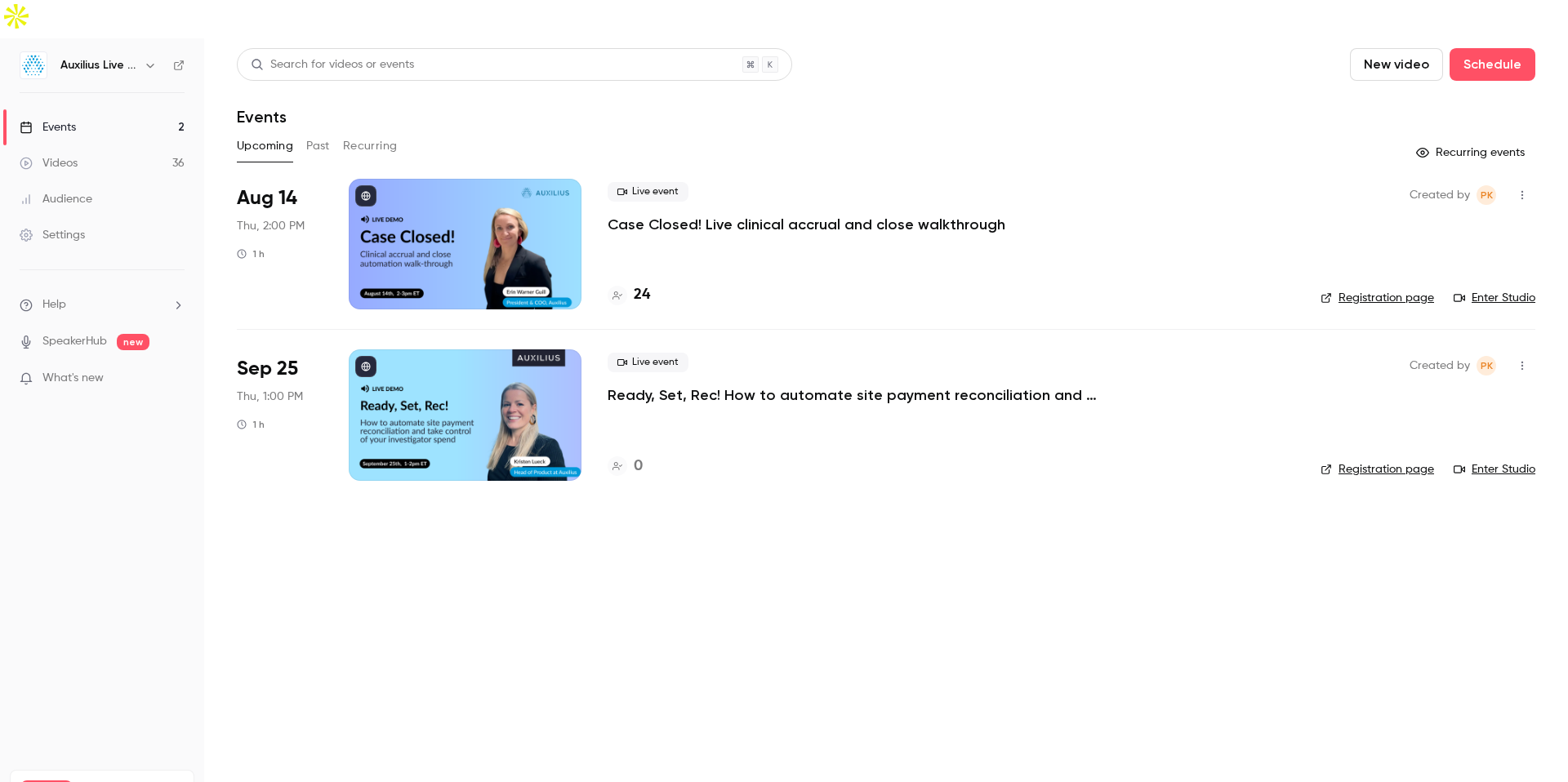 scroll, scrollTop: 0, scrollLeft: 0, axis: both 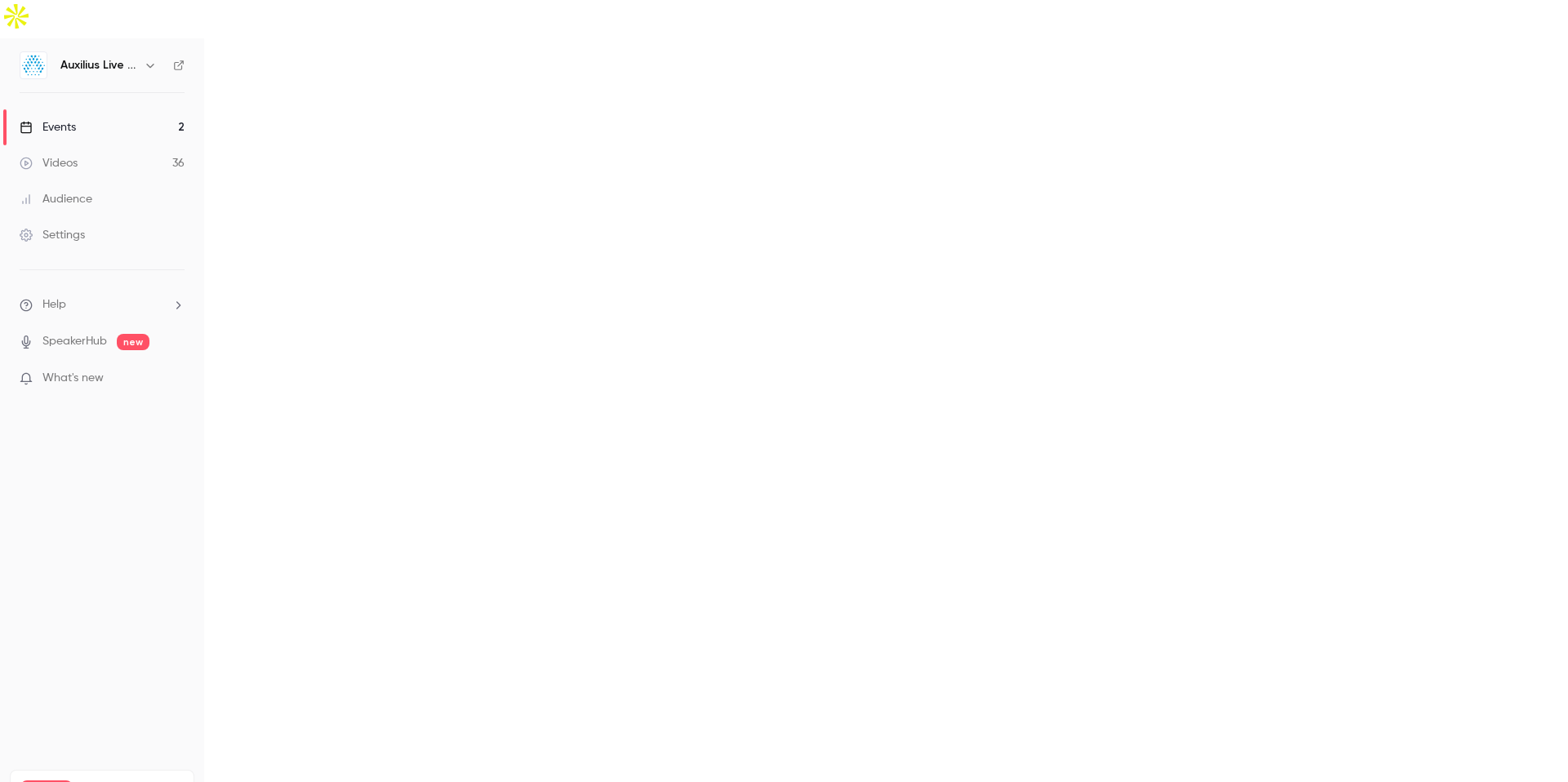 click at bounding box center [886, 429] 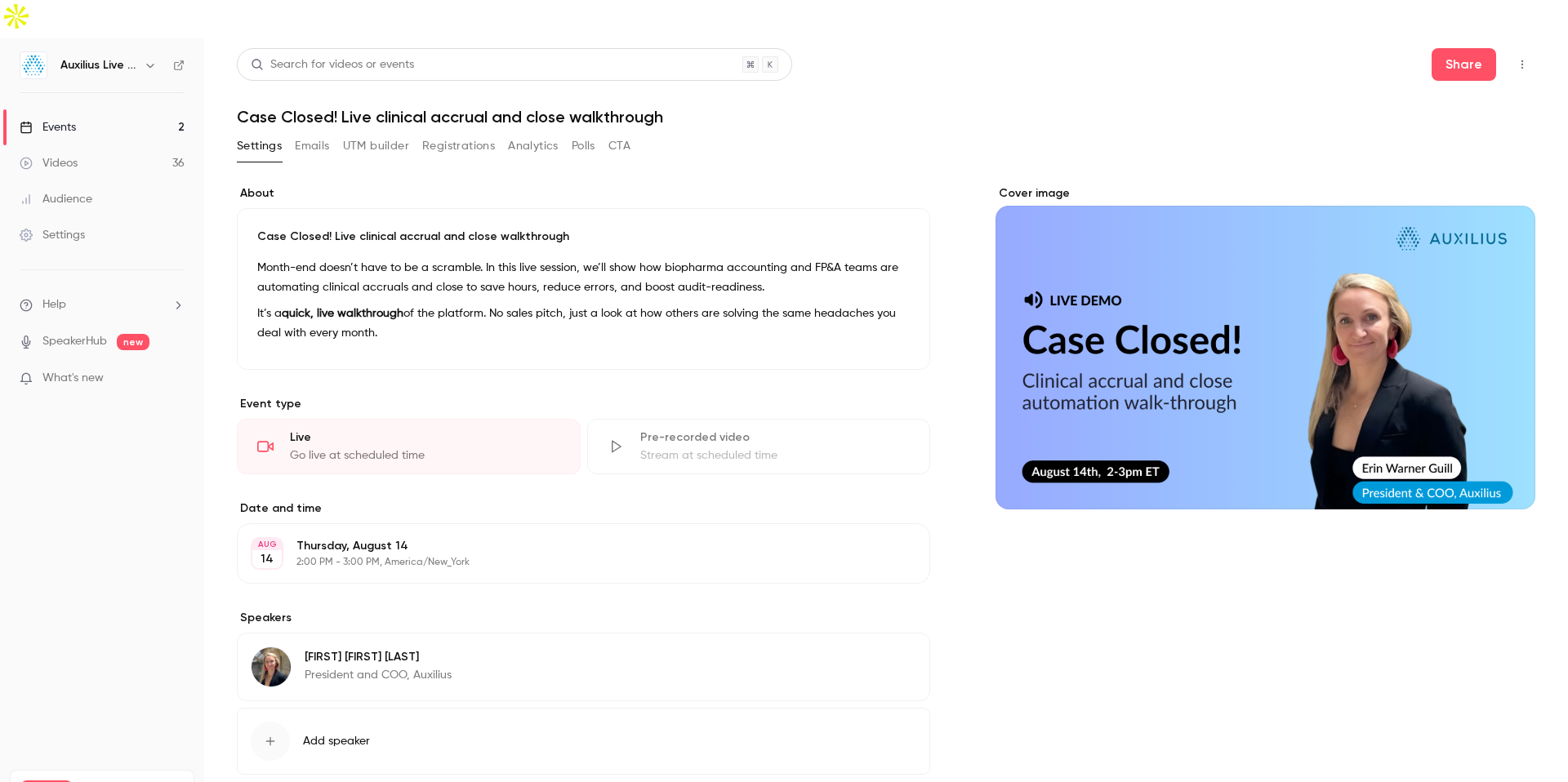 click on "Registrations" at bounding box center [458, 146] 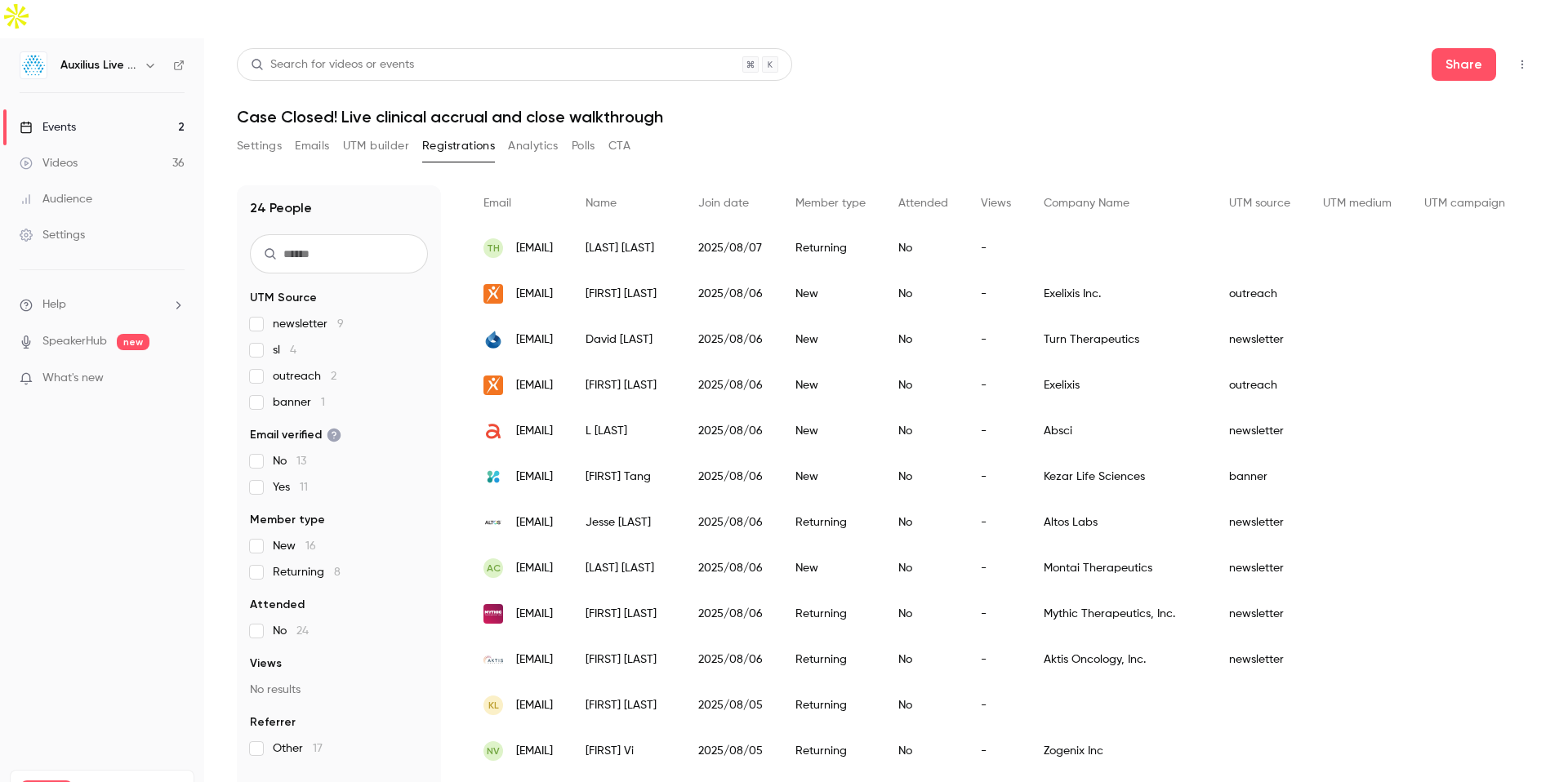scroll, scrollTop: 121, scrollLeft: 0, axis: vertical 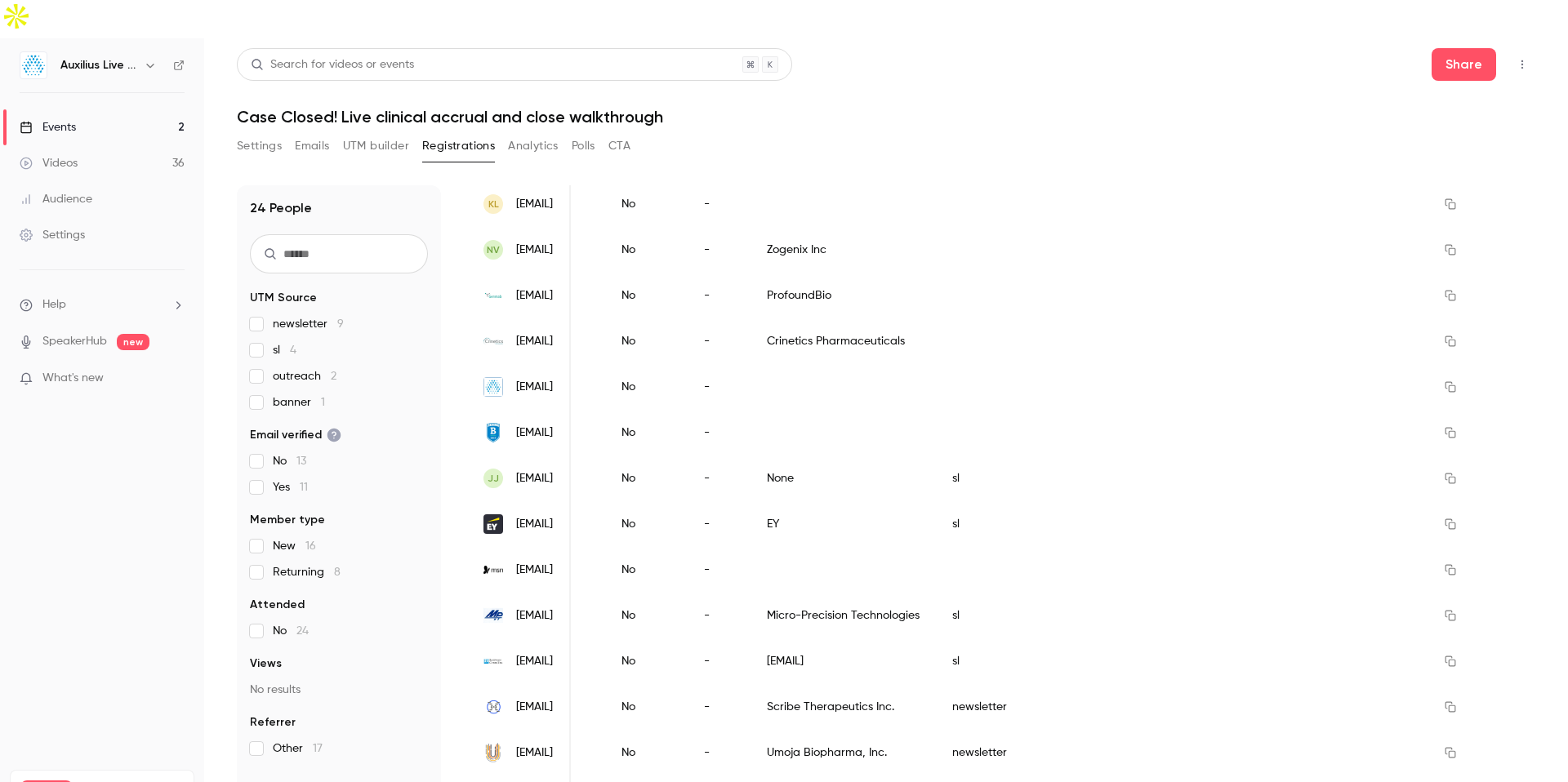click on "Videos" at bounding box center (48, 163) 